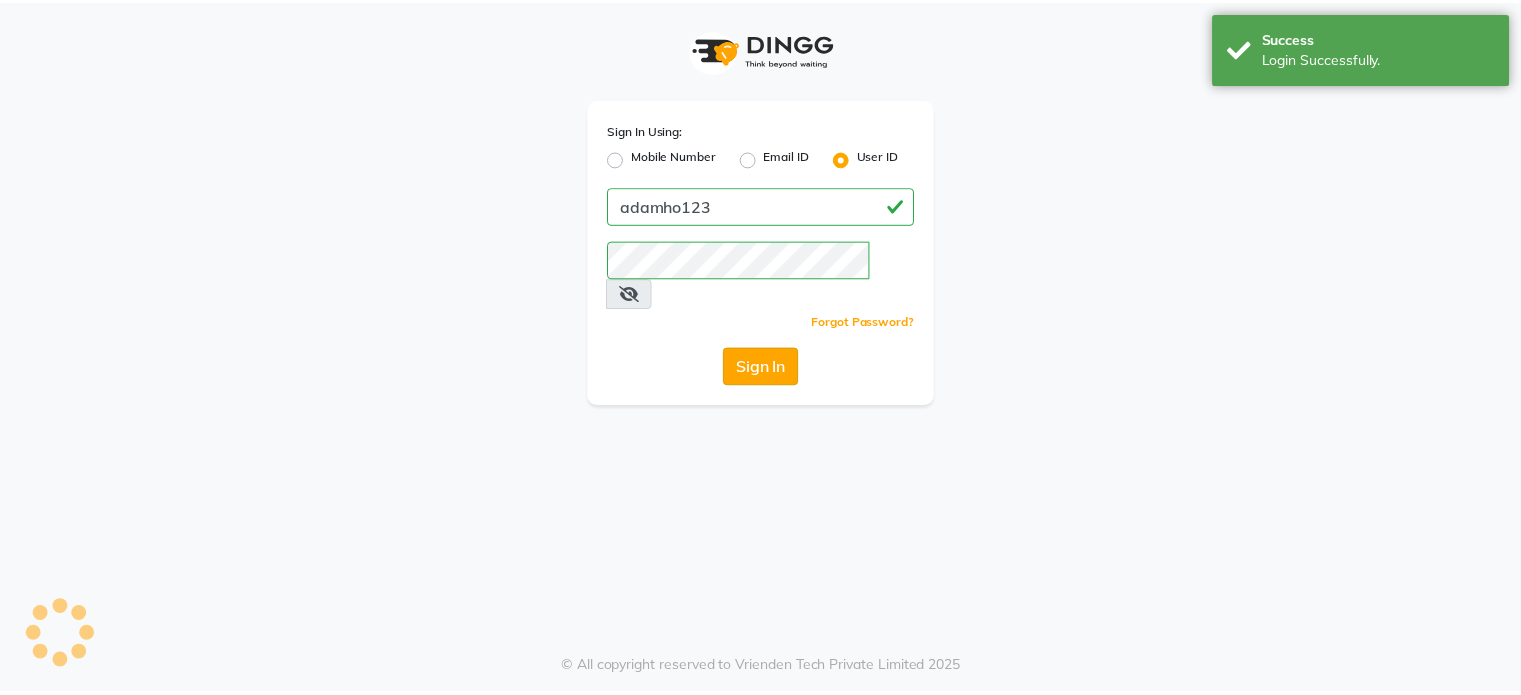 scroll, scrollTop: 0, scrollLeft: 0, axis: both 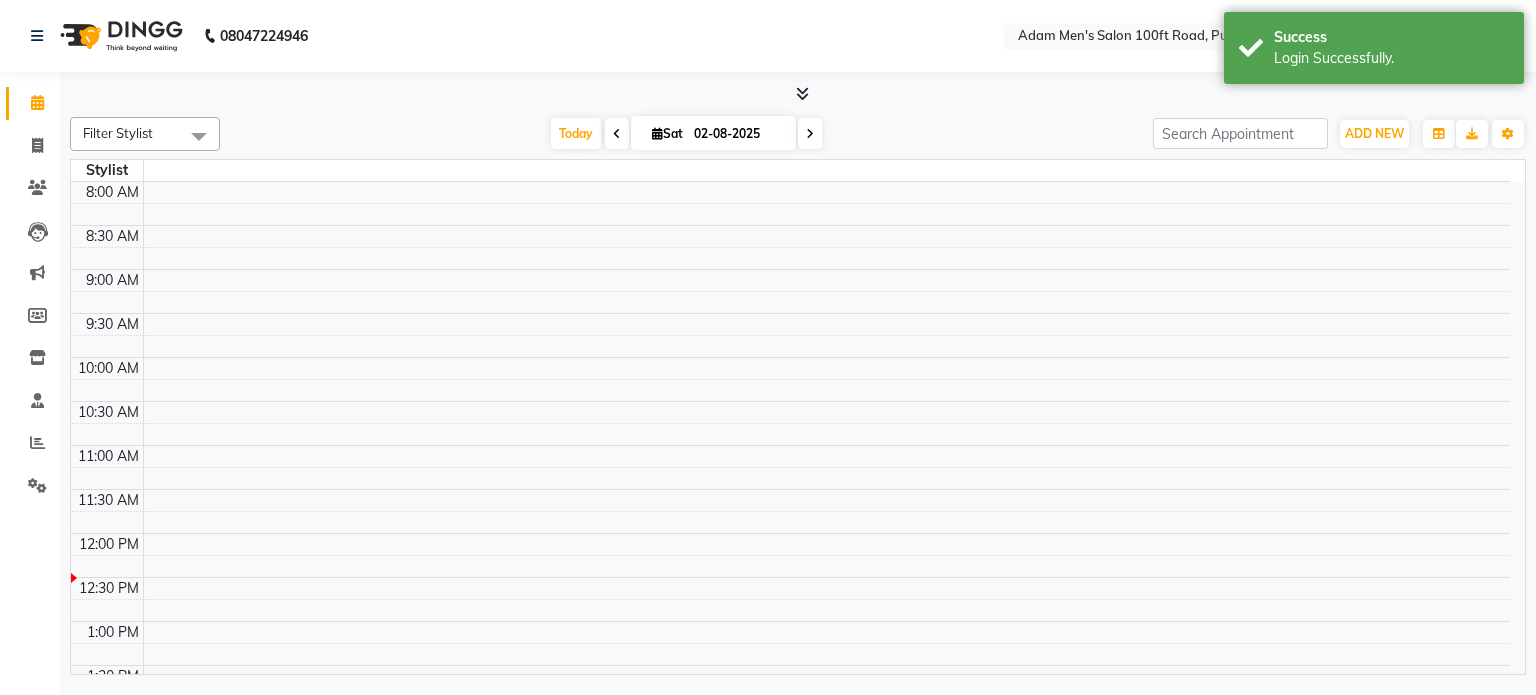 select on "en" 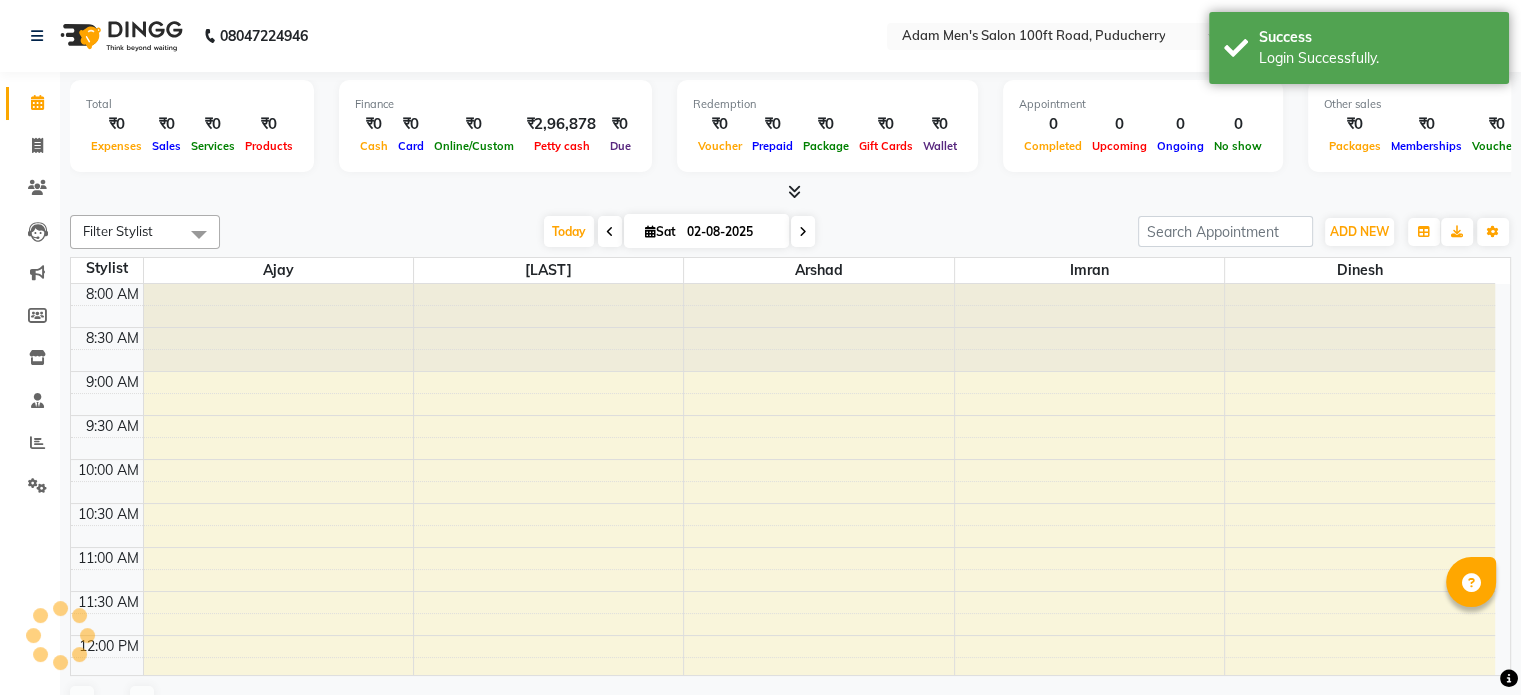 scroll, scrollTop: 350, scrollLeft: 0, axis: vertical 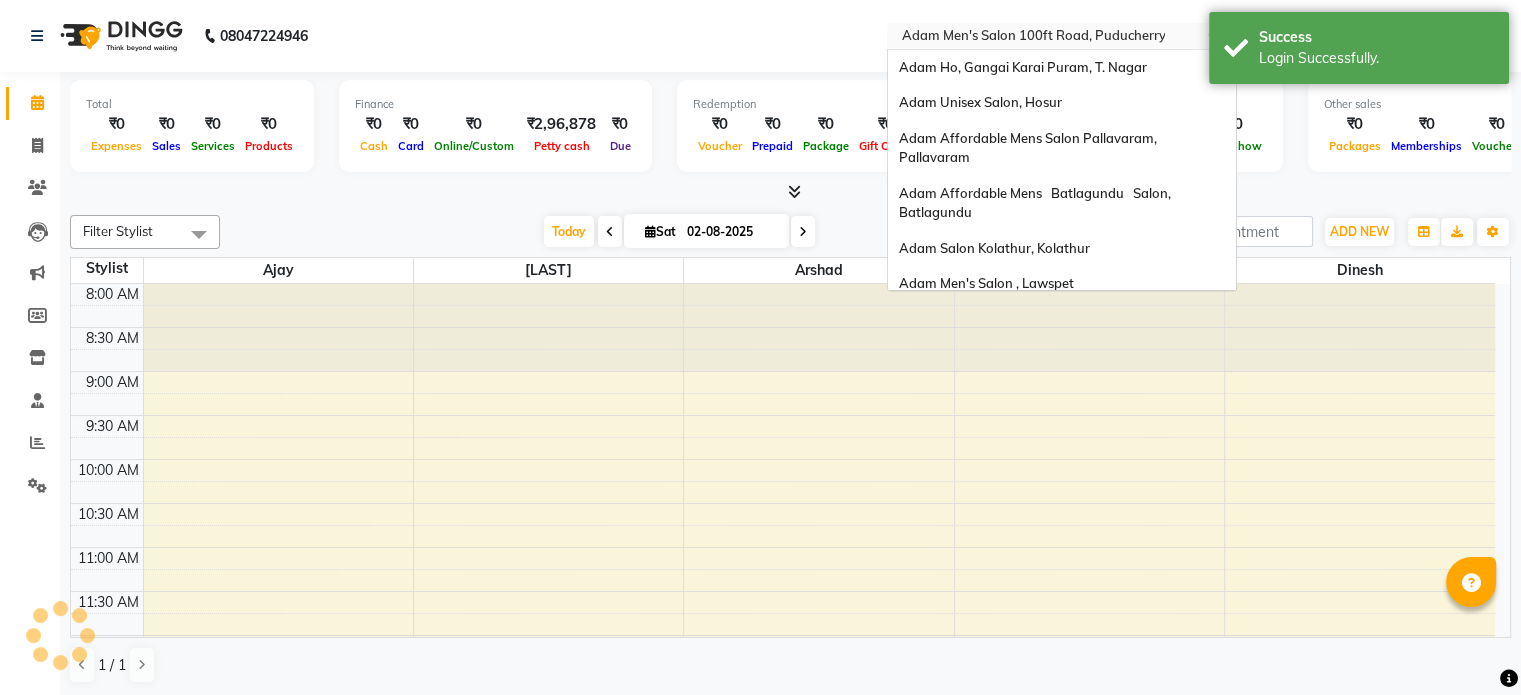 click at bounding box center [1042, 38] 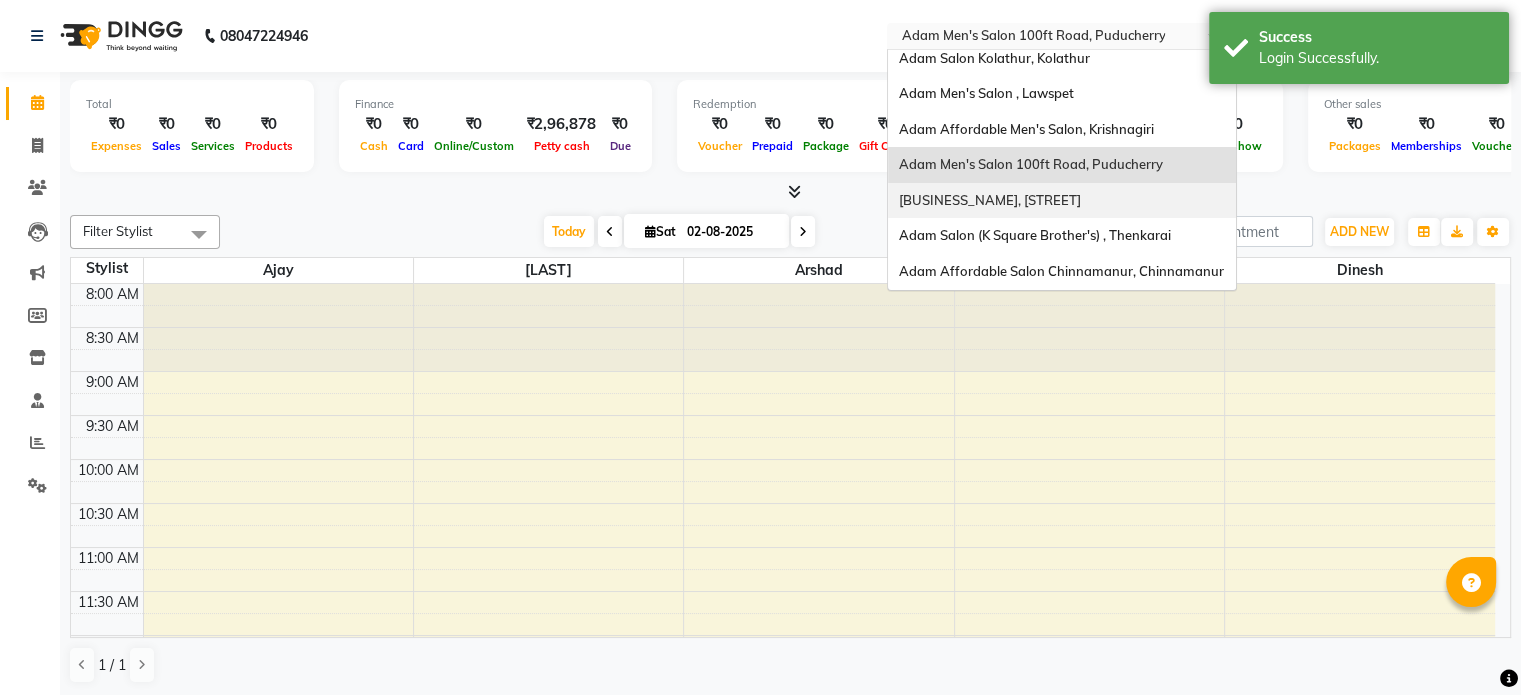 click on "Adam Luxury Salon,  Alapakkam Main Road" at bounding box center [1062, 201] 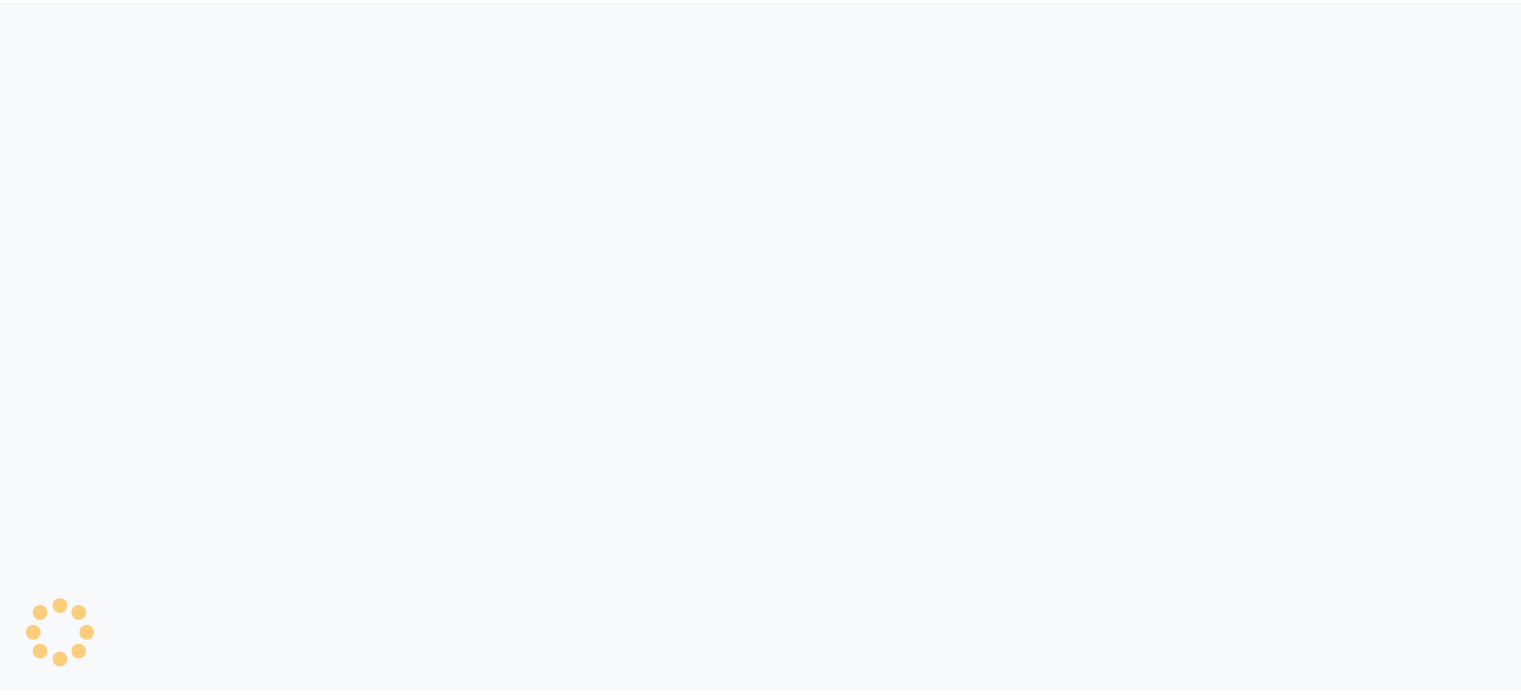 scroll, scrollTop: 0, scrollLeft: 0, axis: both 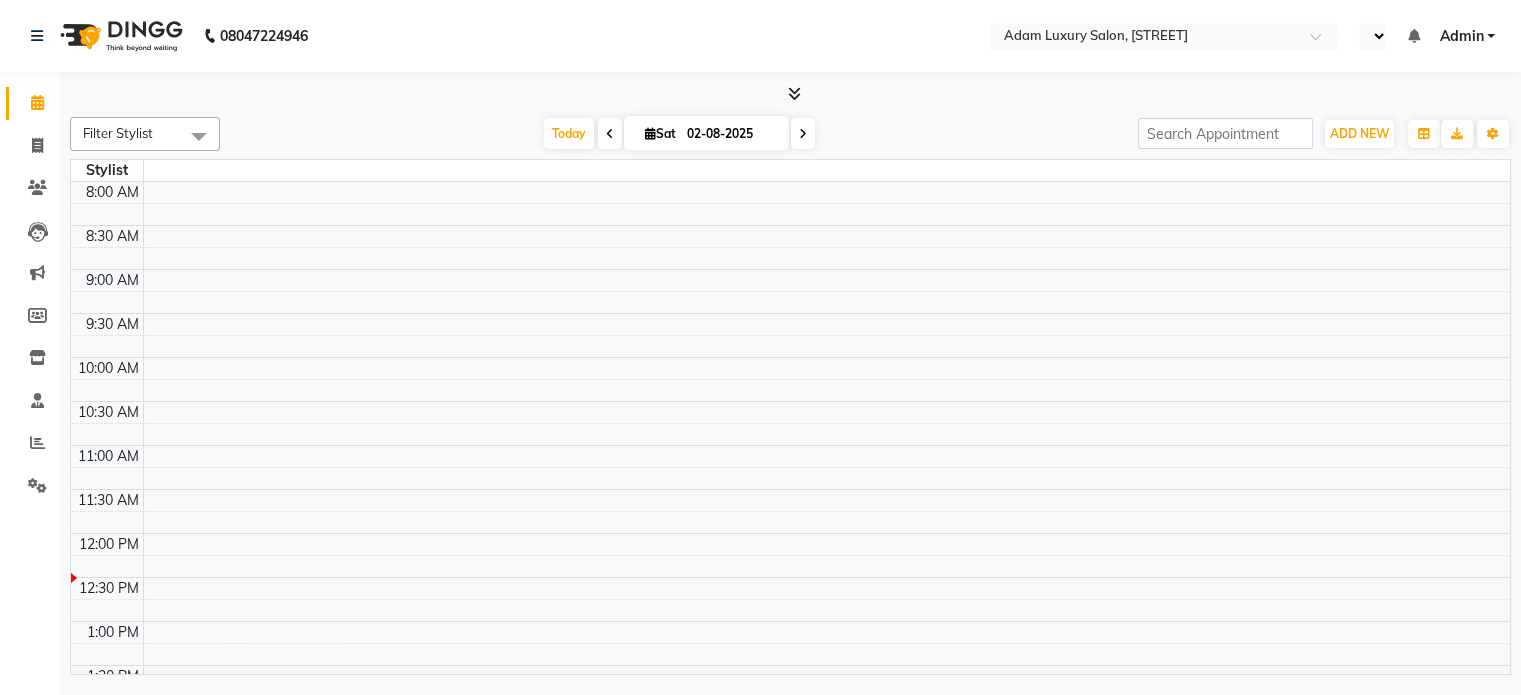 select on "en" 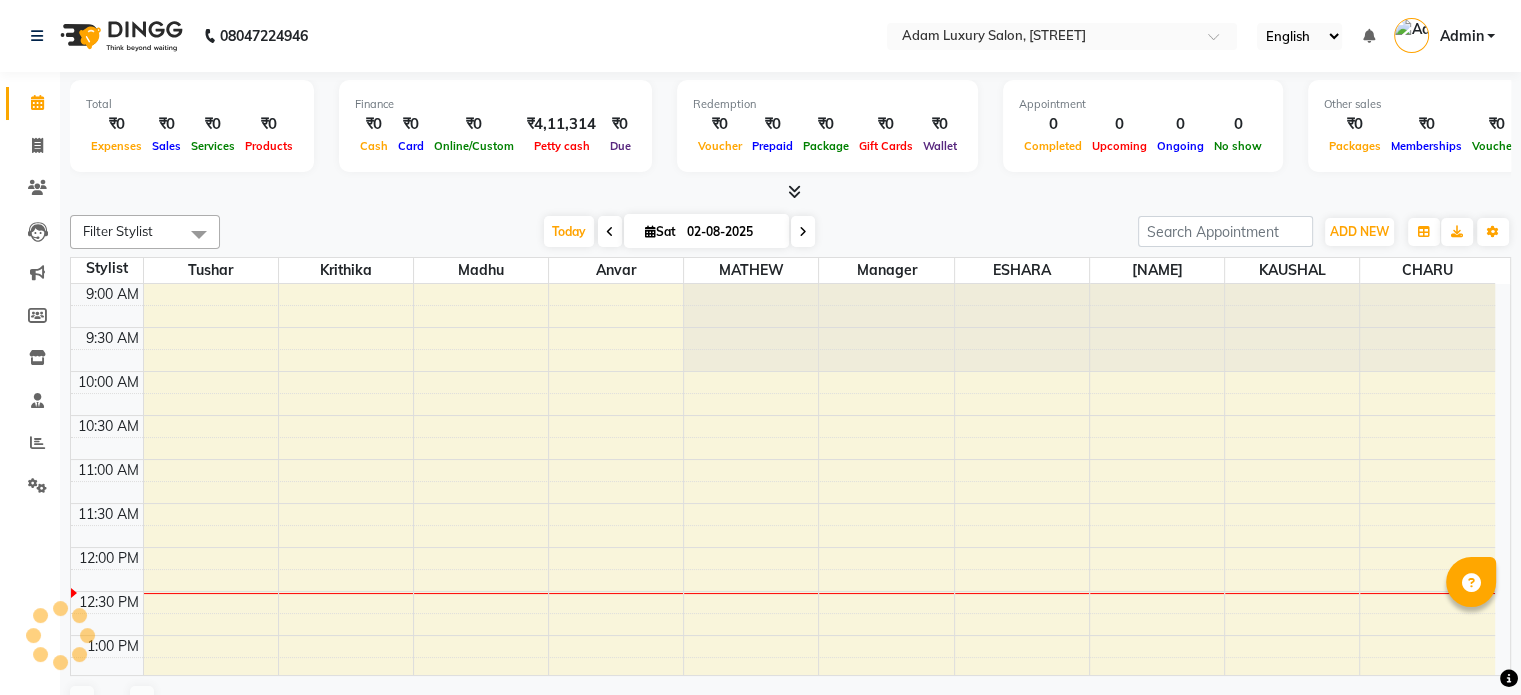 scroll, scrollTop: 263, scrollLeft: 0, axis: vertical 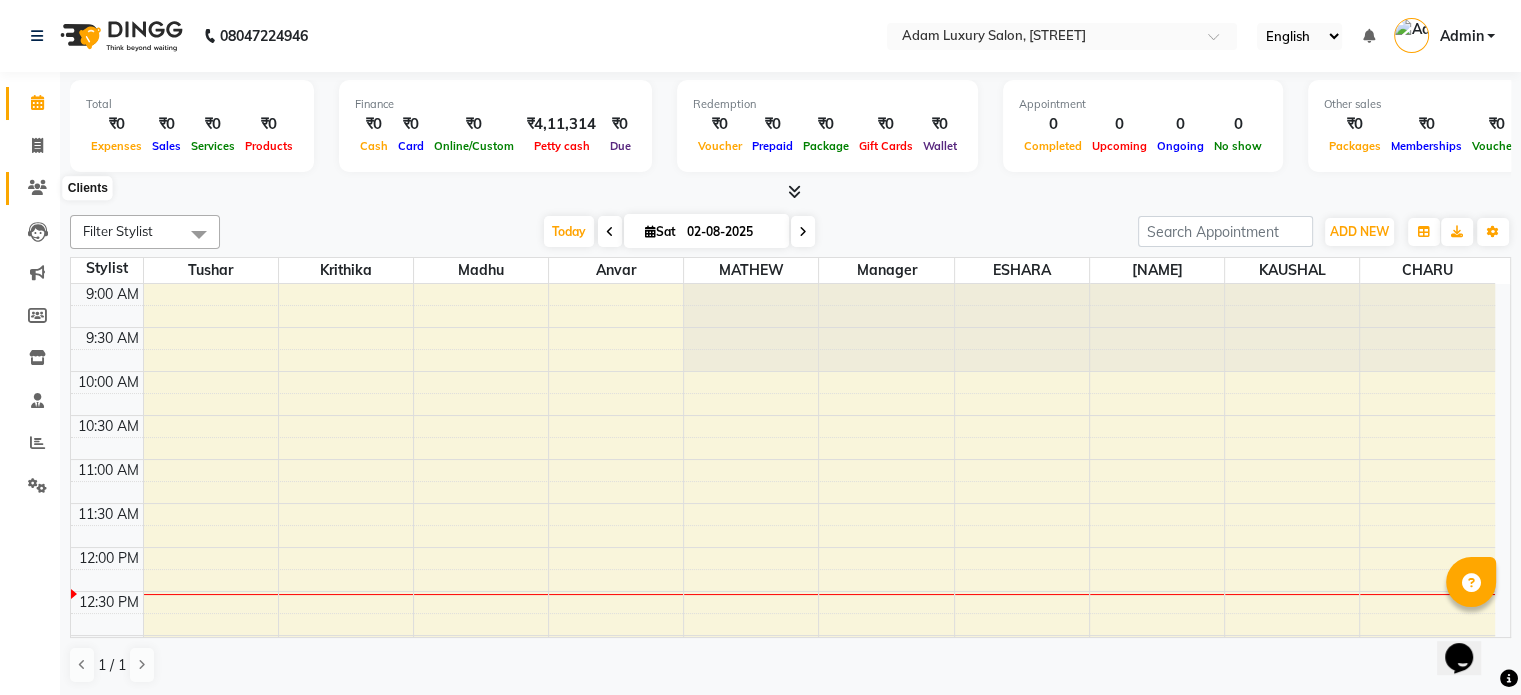 click 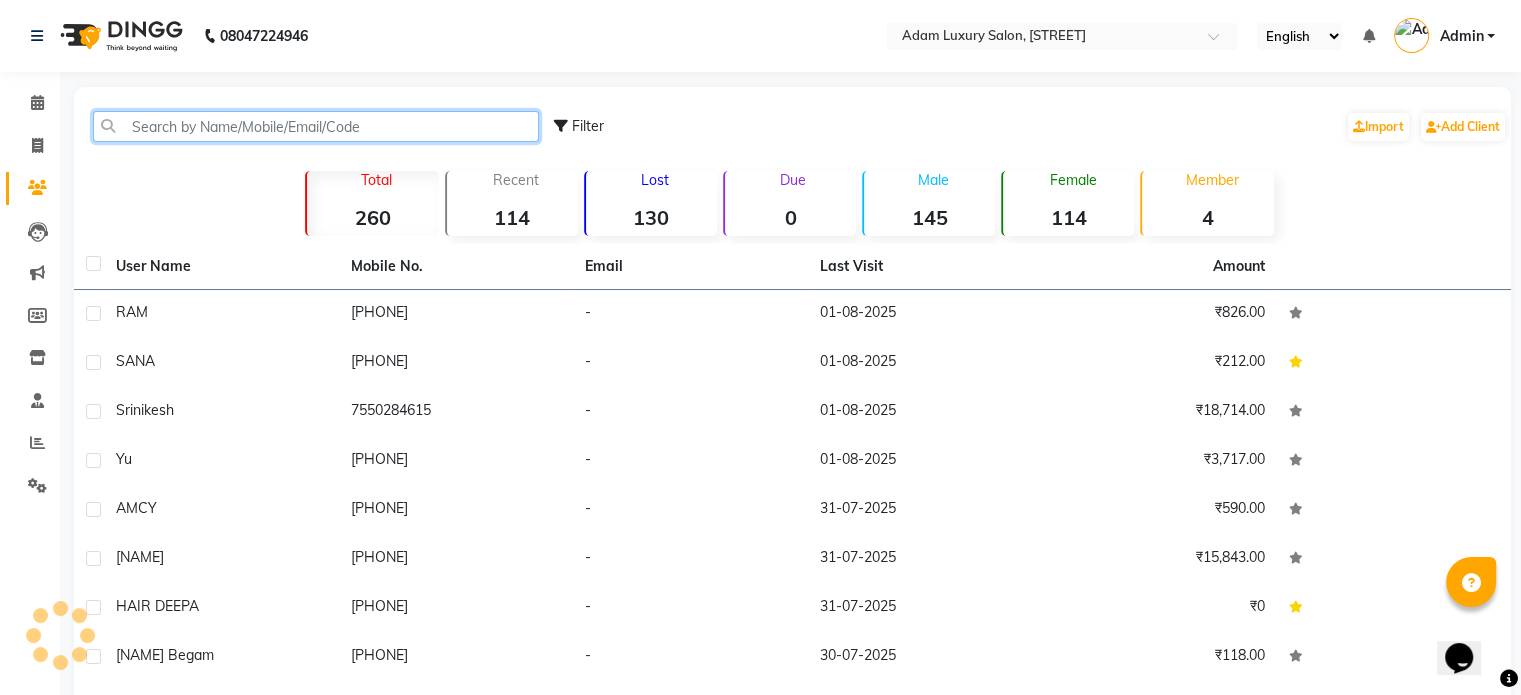 click 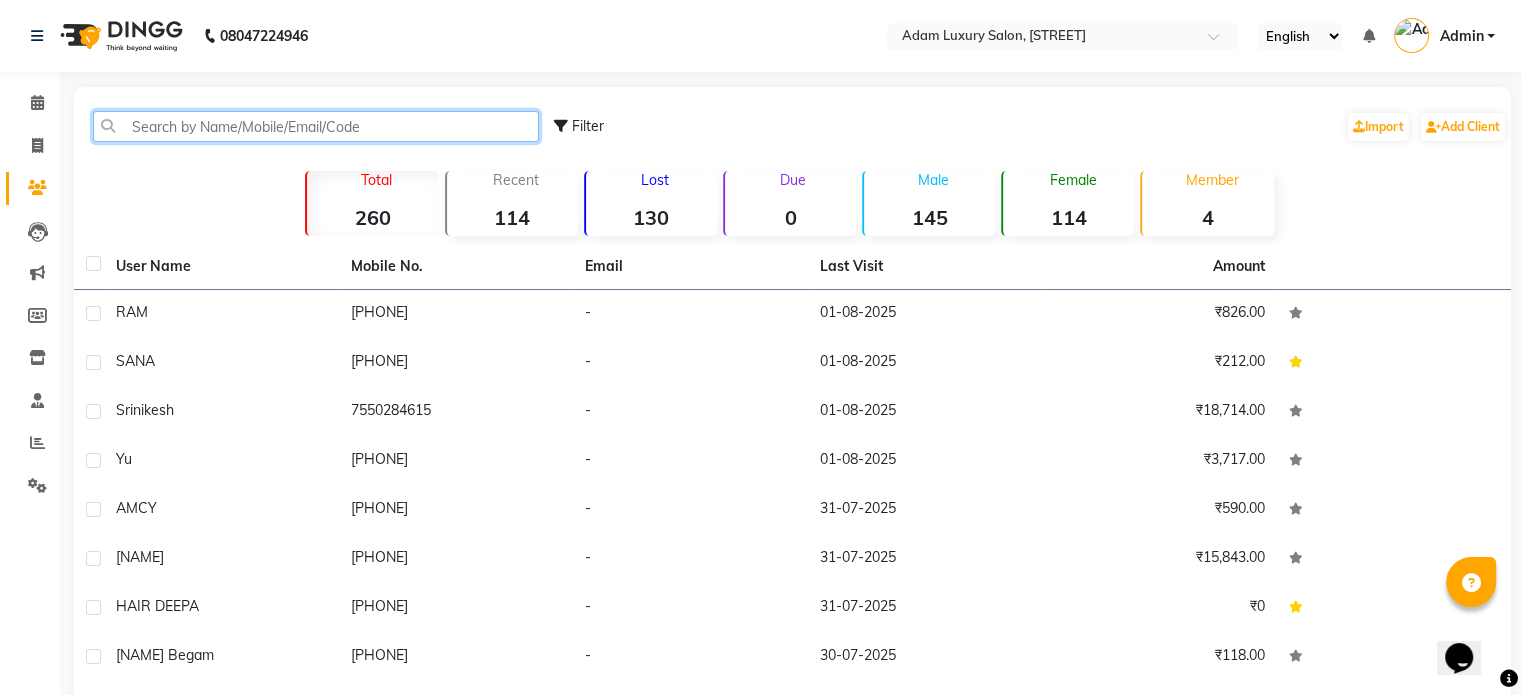 paste on "95662 44179" 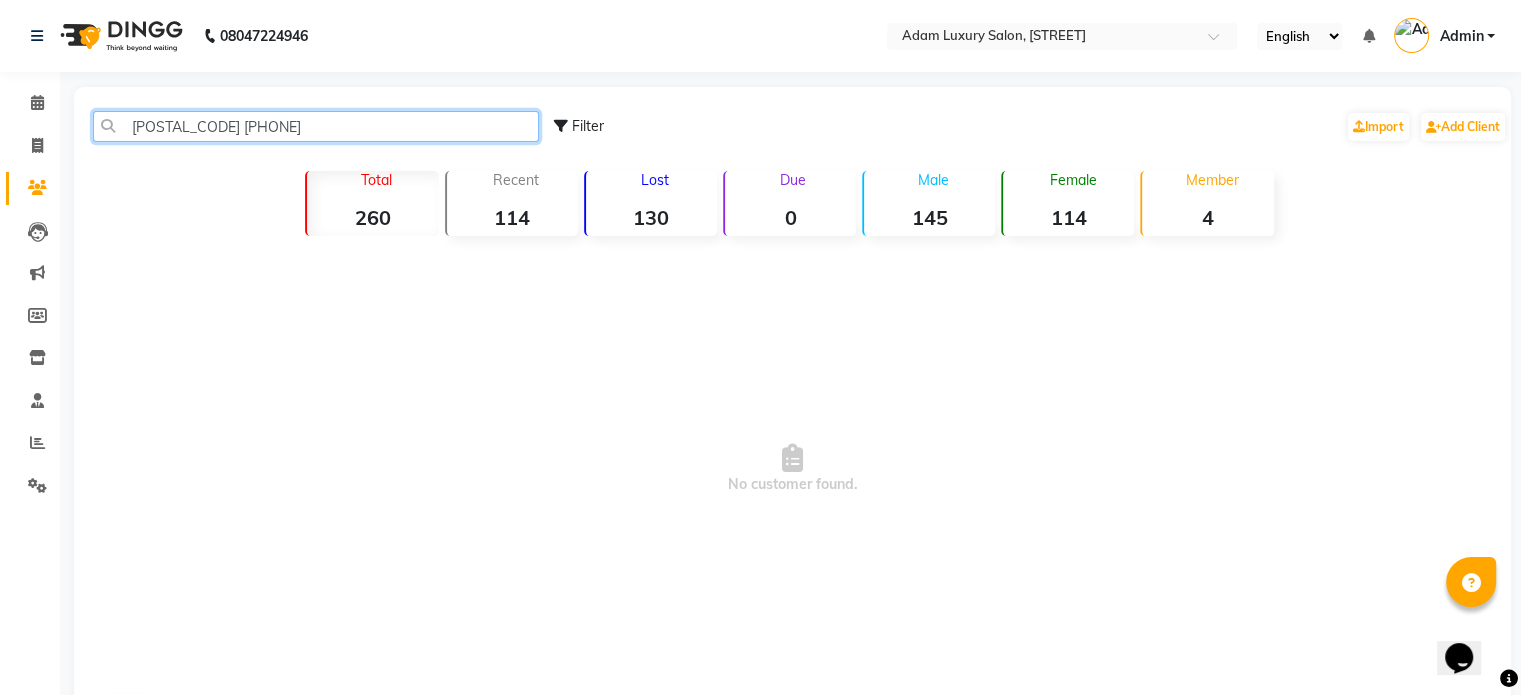 click on "95662 44179" 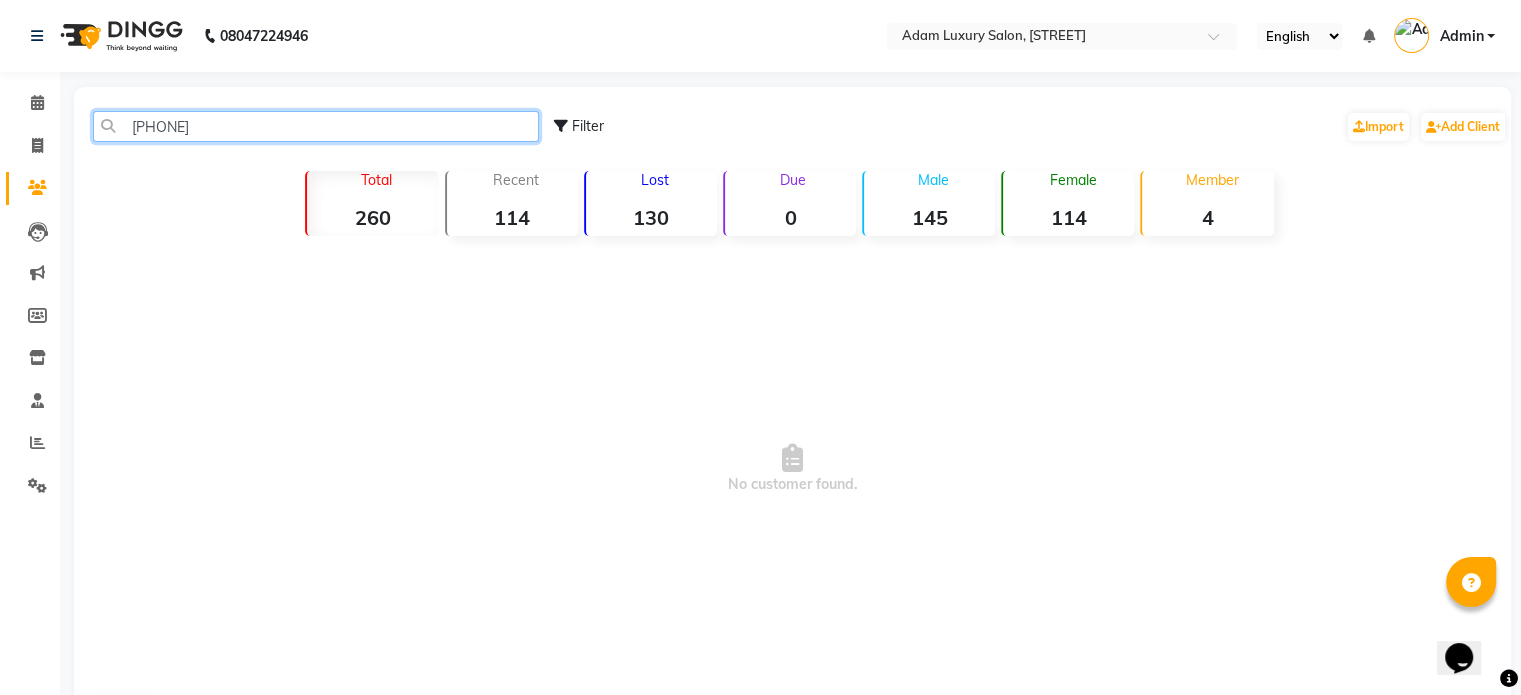 click on "9566244179" 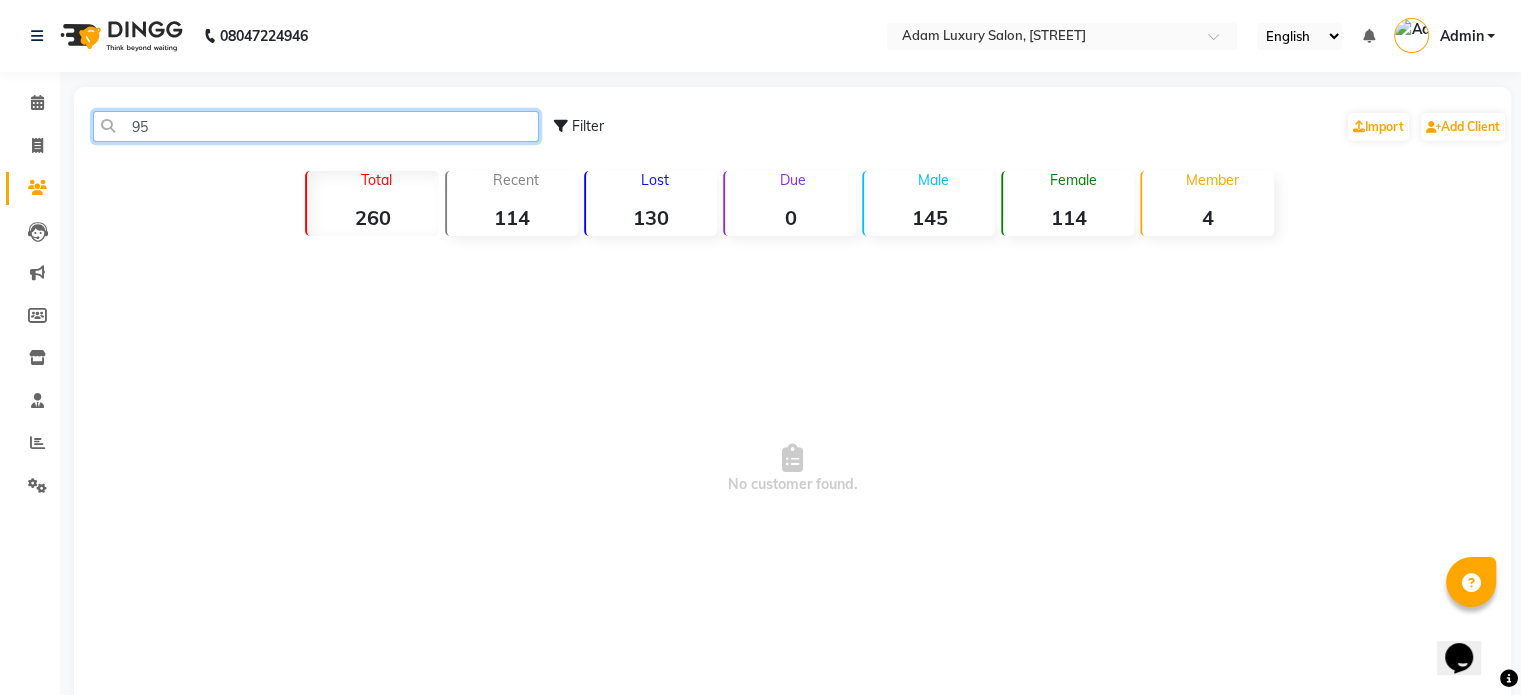 type on "9" 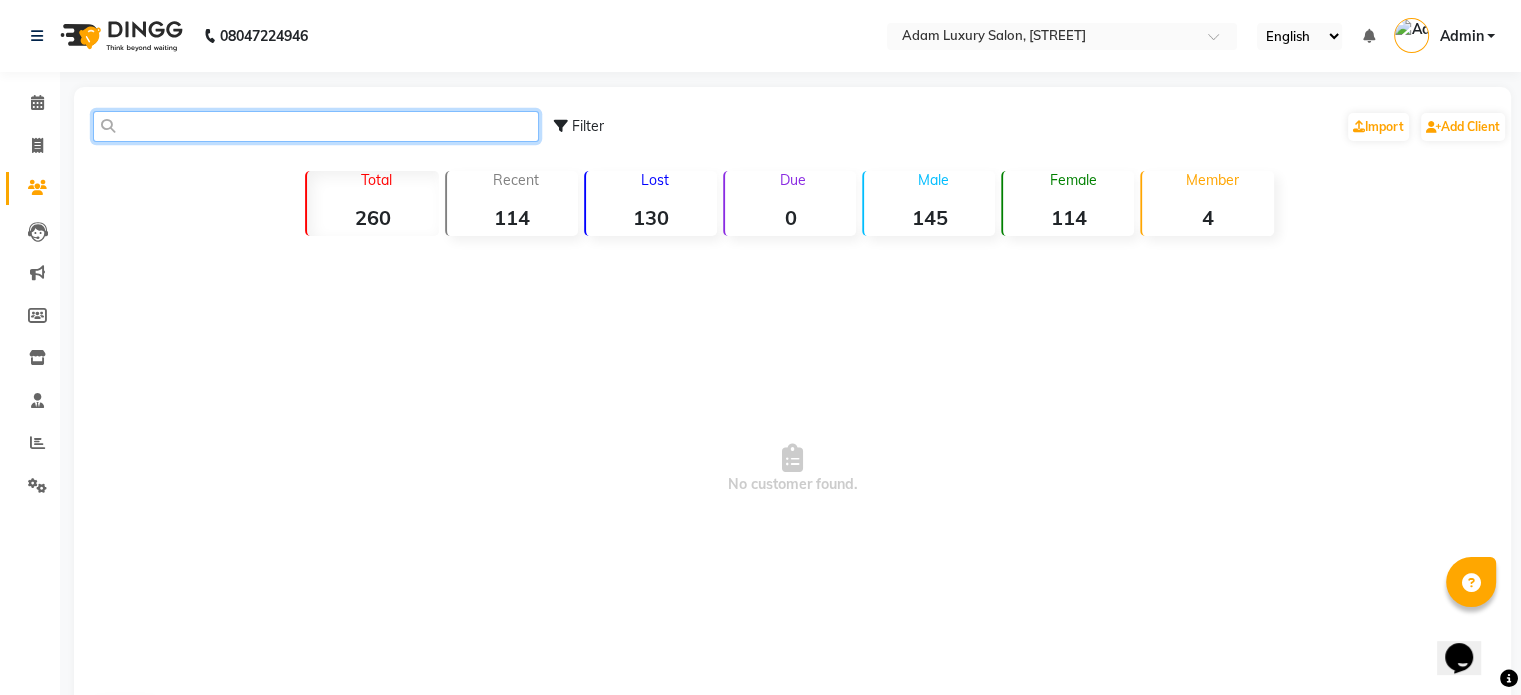 paste on "98402 37166" 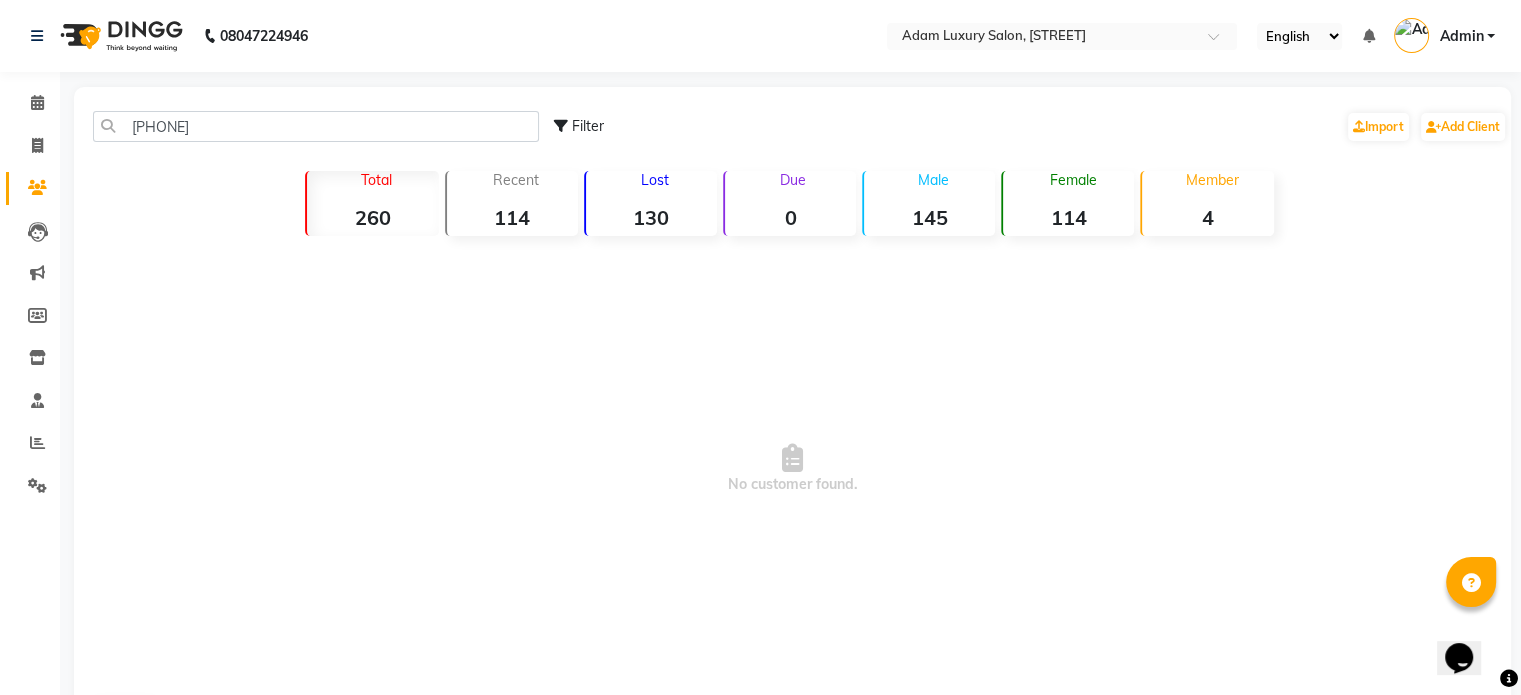 click on "9840237166 Filter  Import   Add Client" 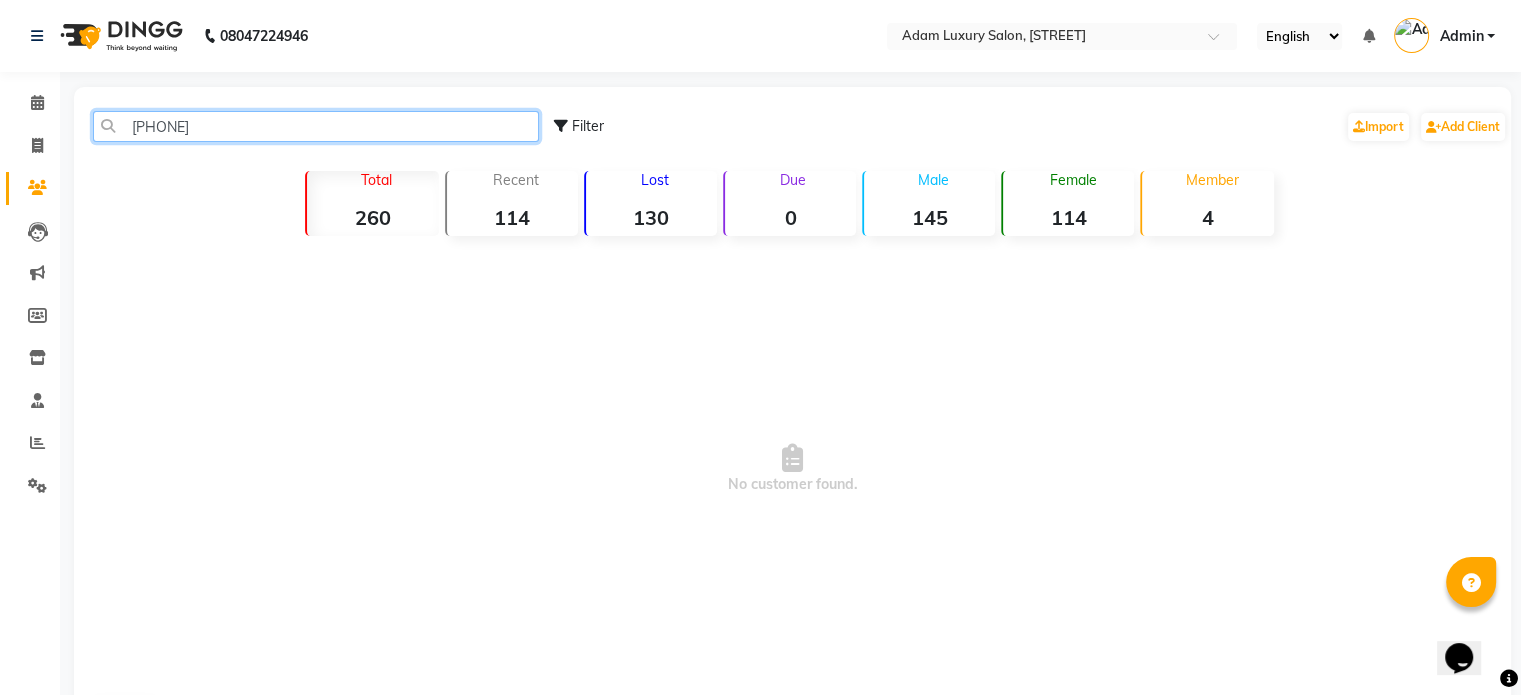 click on "9840237166" 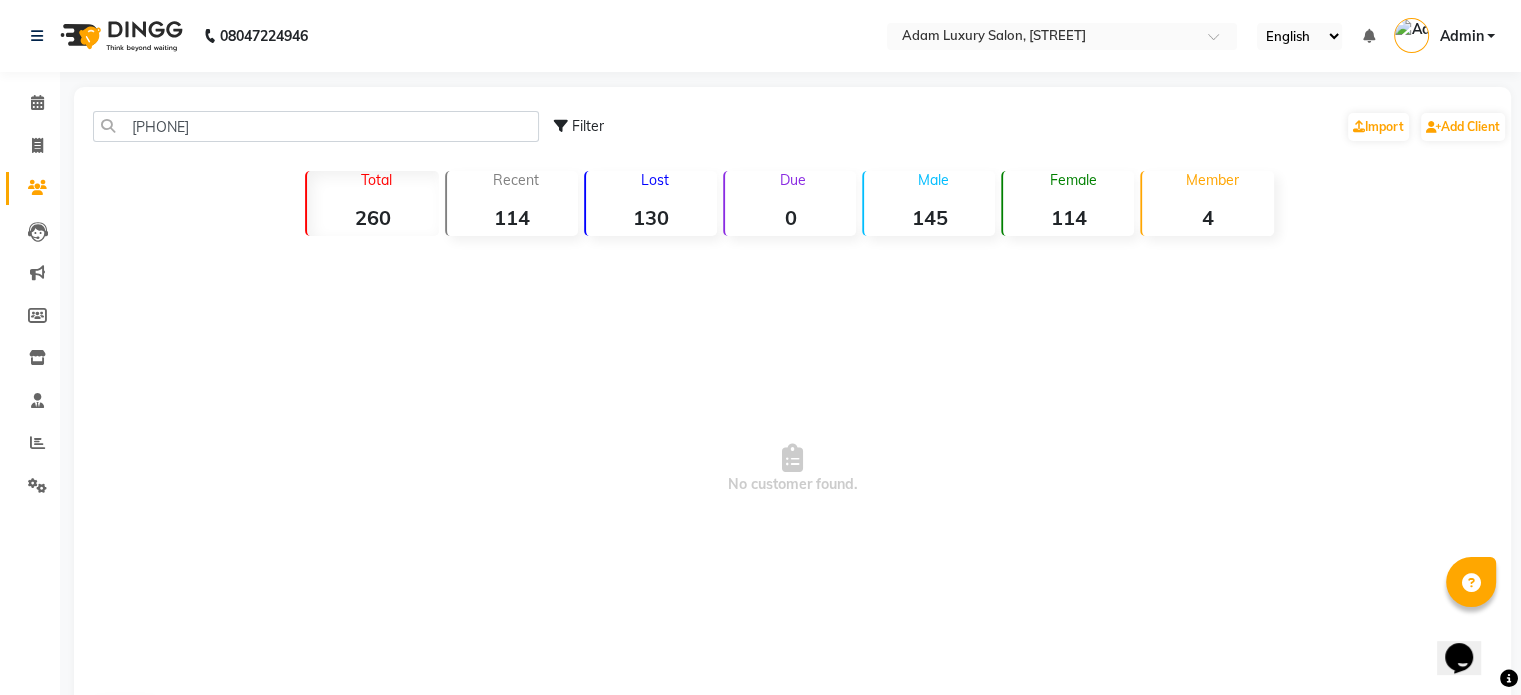 click on "9840237166 Filter  Import   Add Client   Total  260  Recent  114  Lost  130  Due  0  Male  145  Female  114  Member  4  No customer found.   Previous" 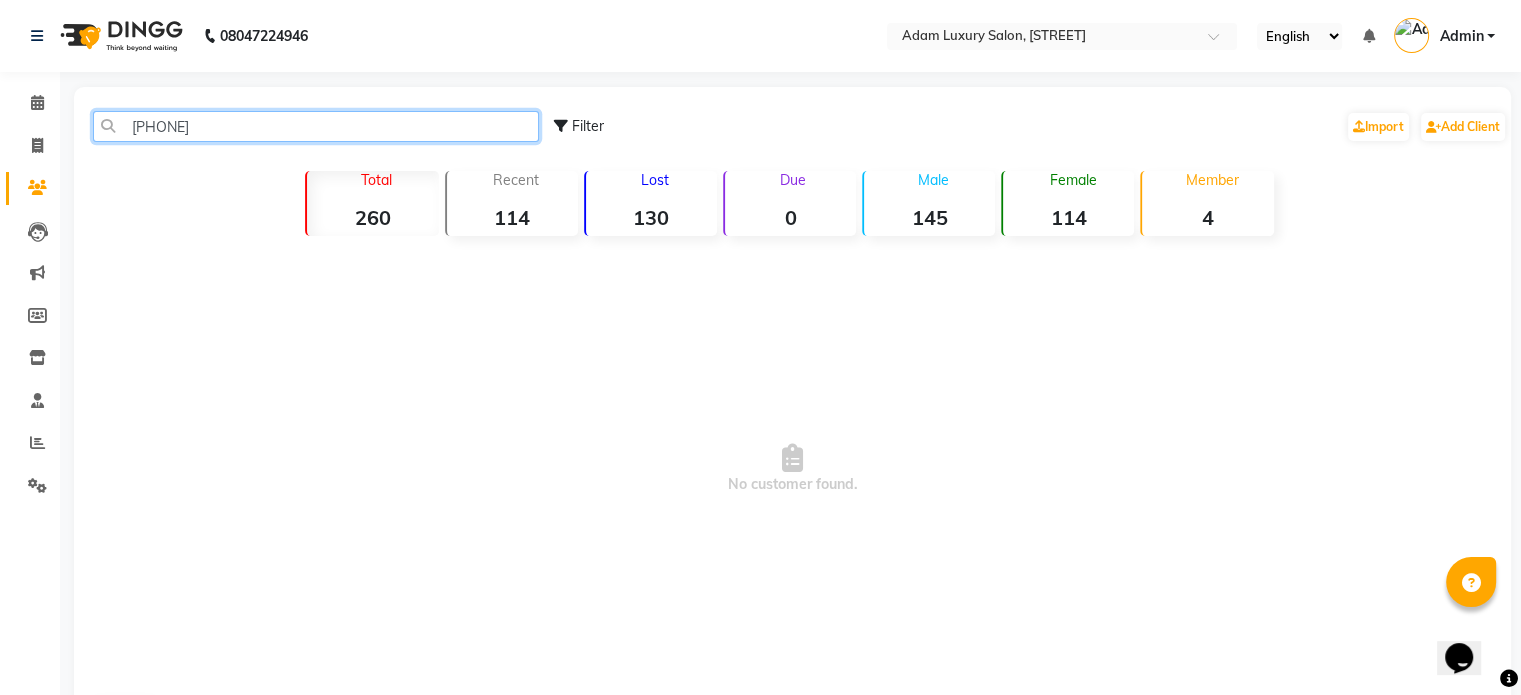 click on "9840237166" 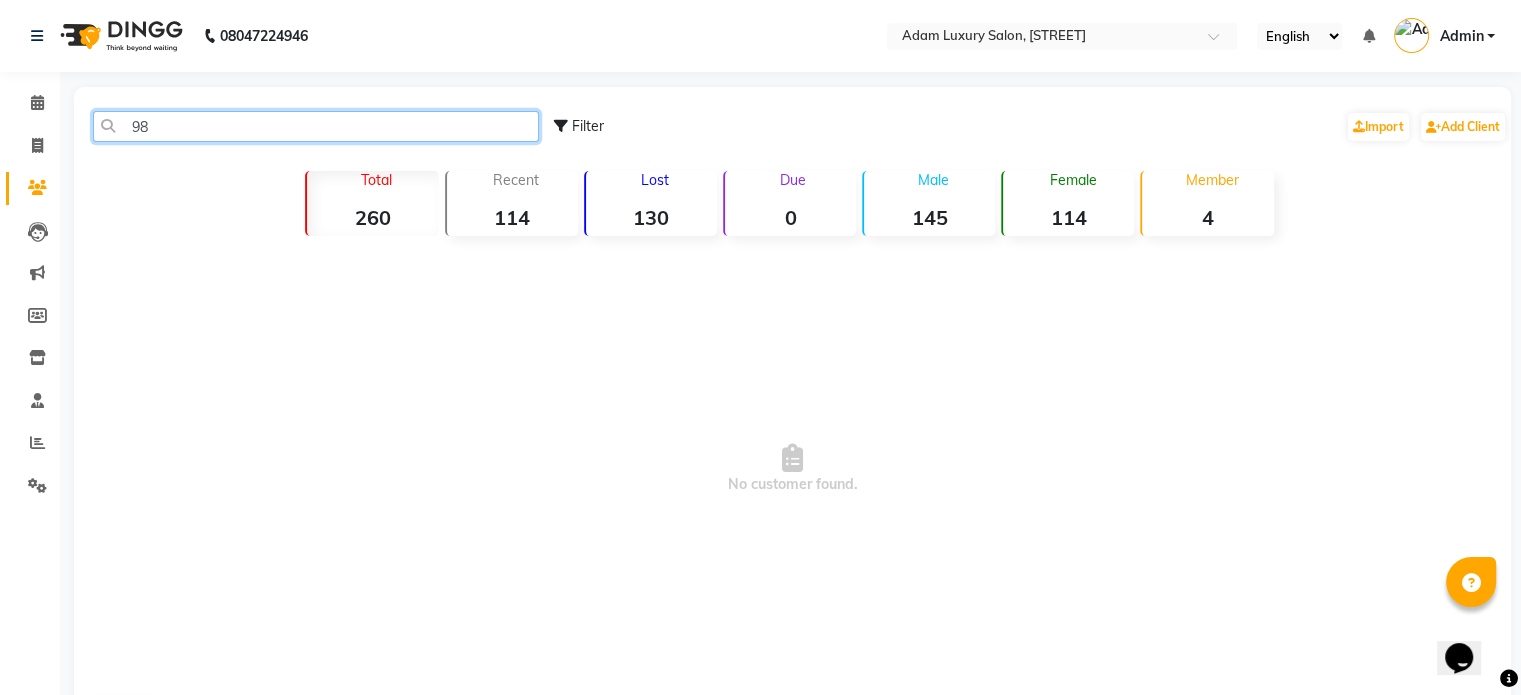 type on "9" 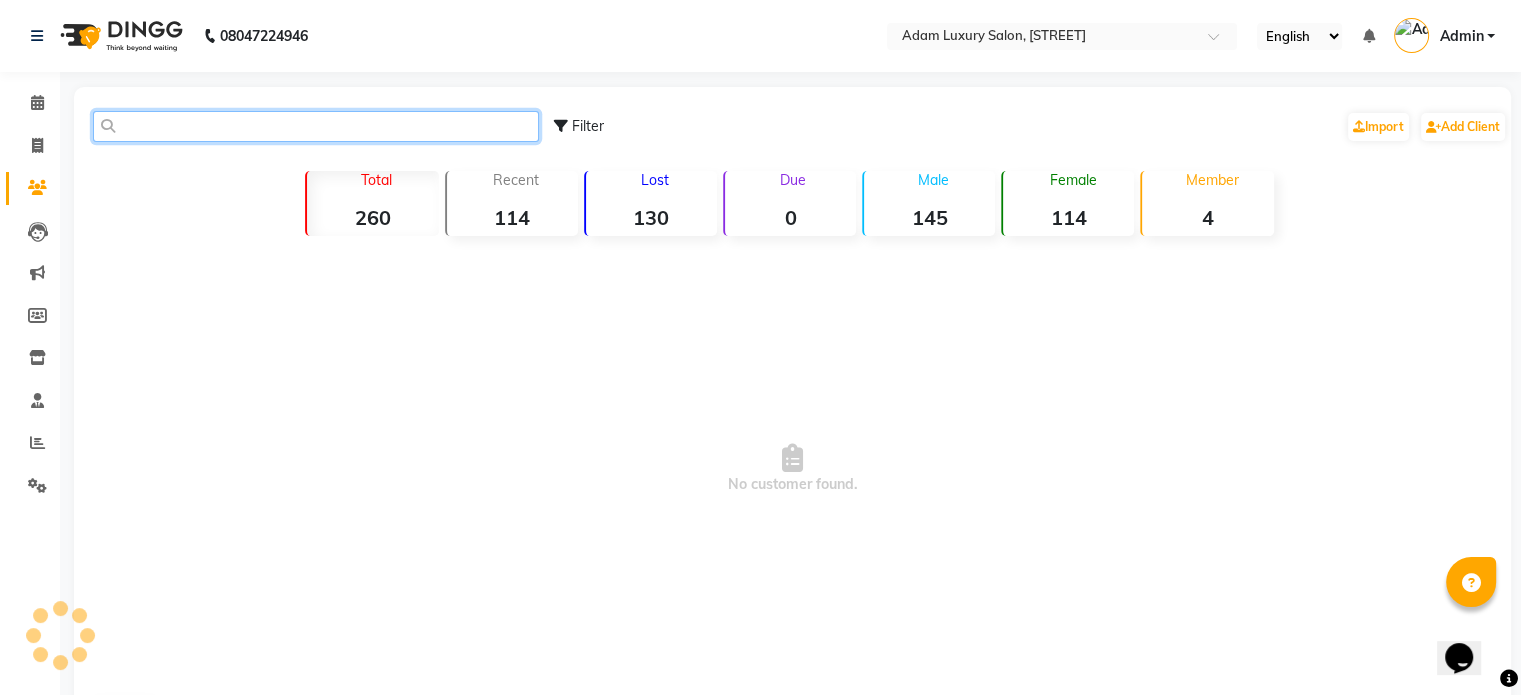 paste on "90030 82899" 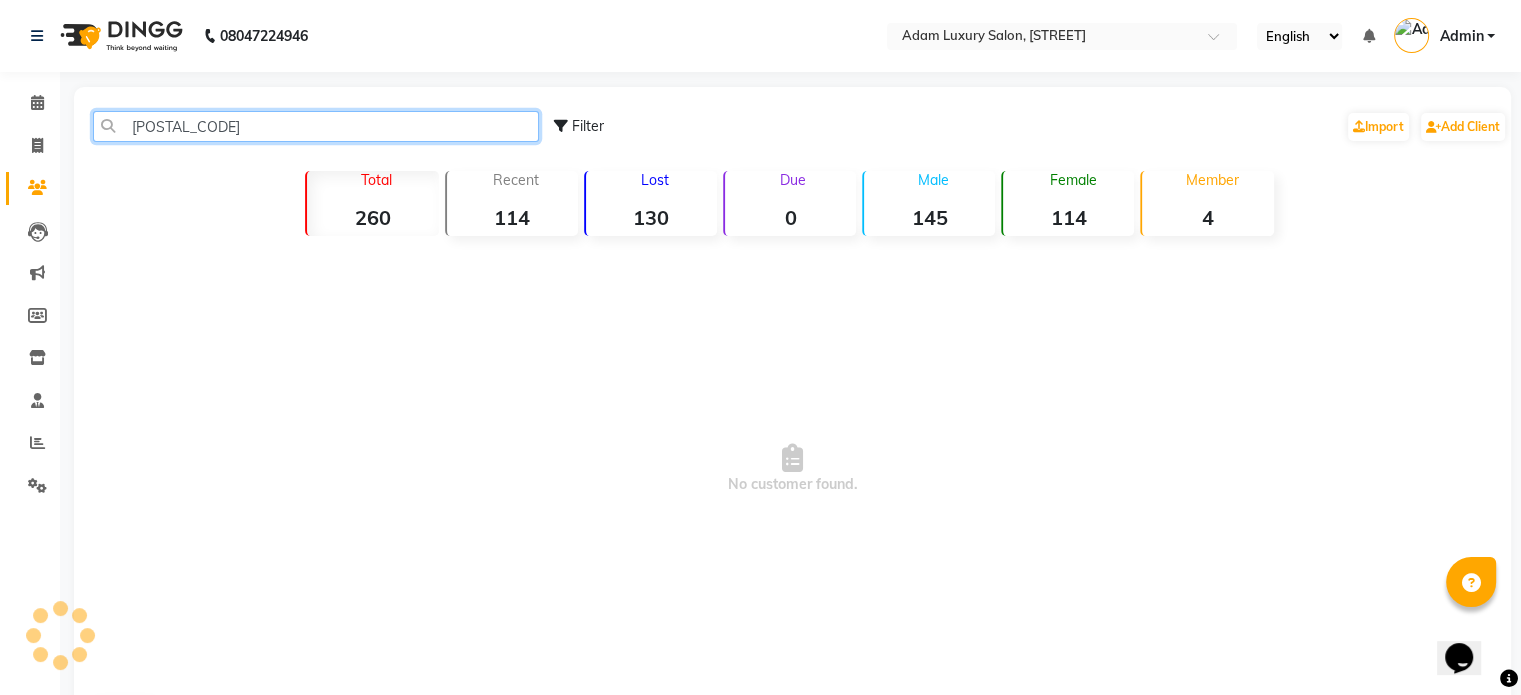 click on "90030 82899" 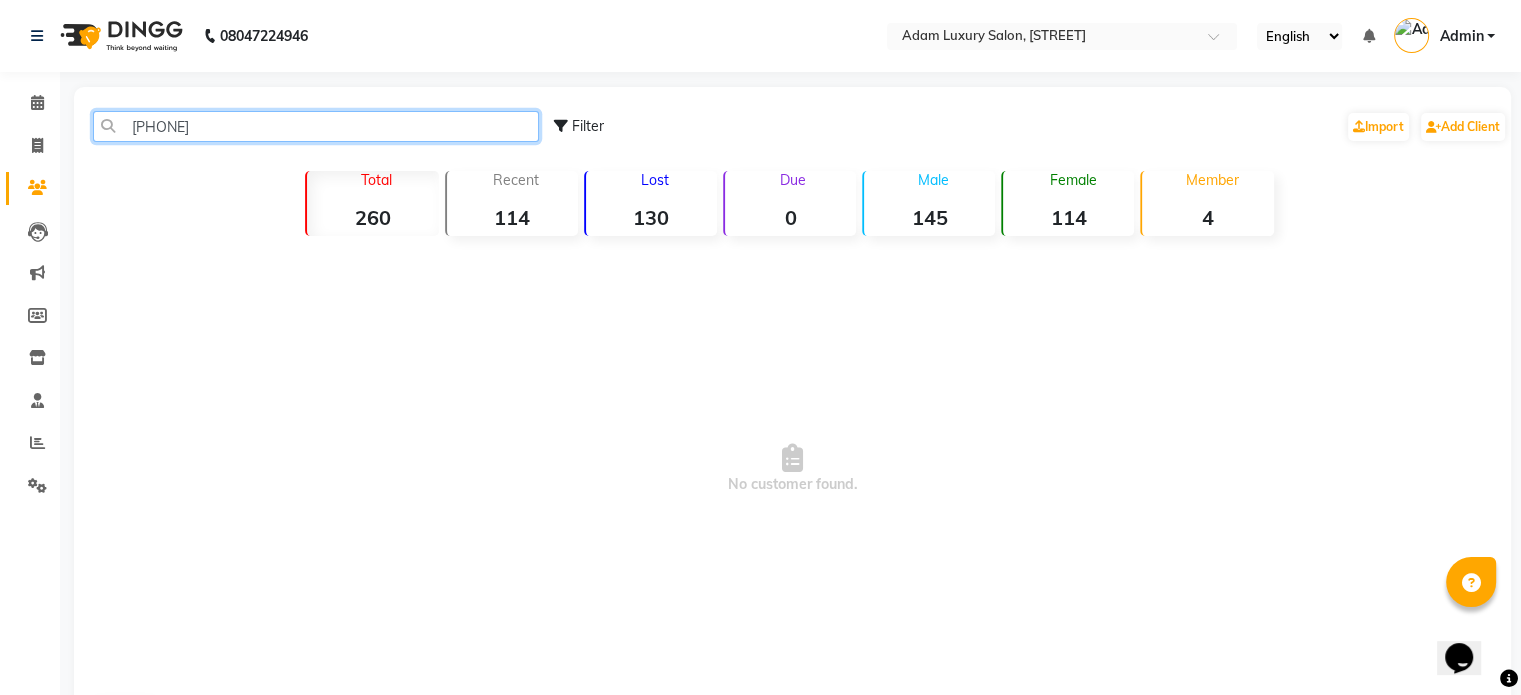 click on "9003082899" 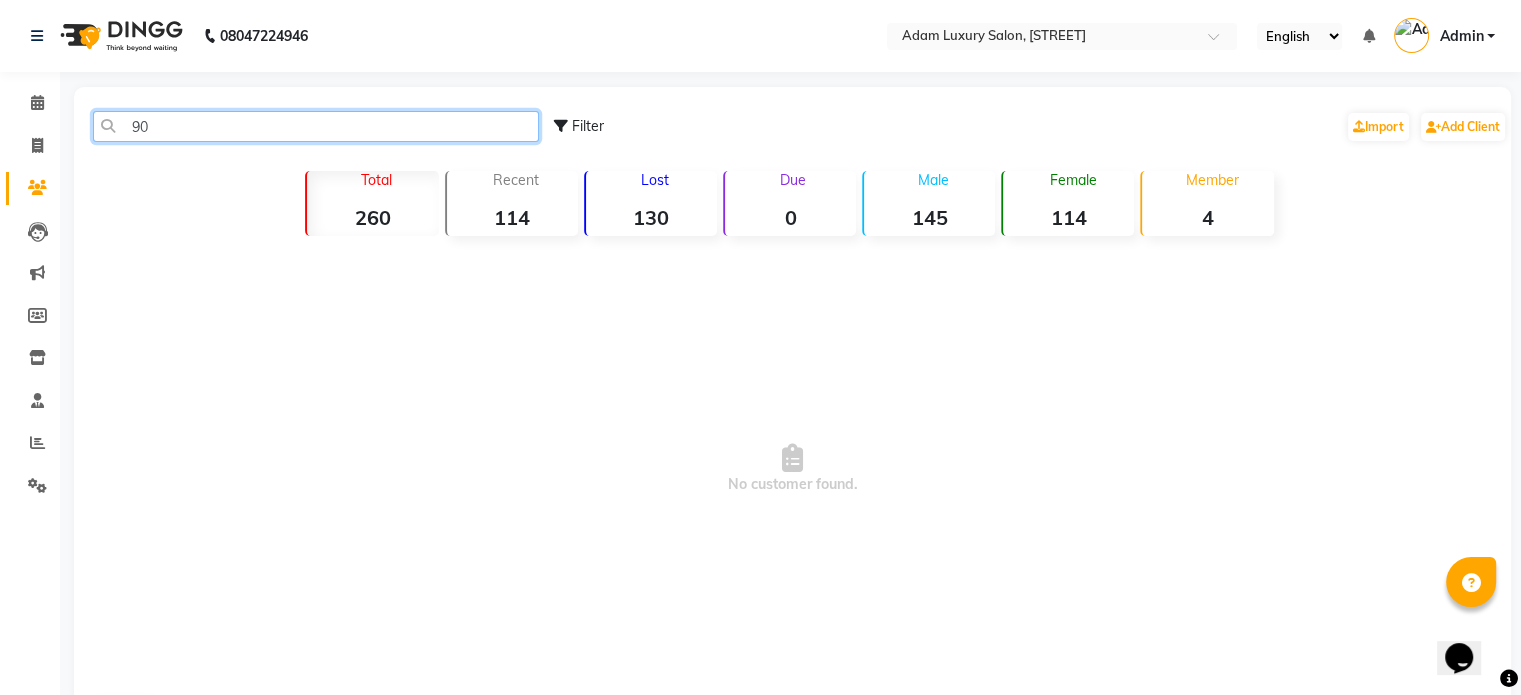 type on "9" 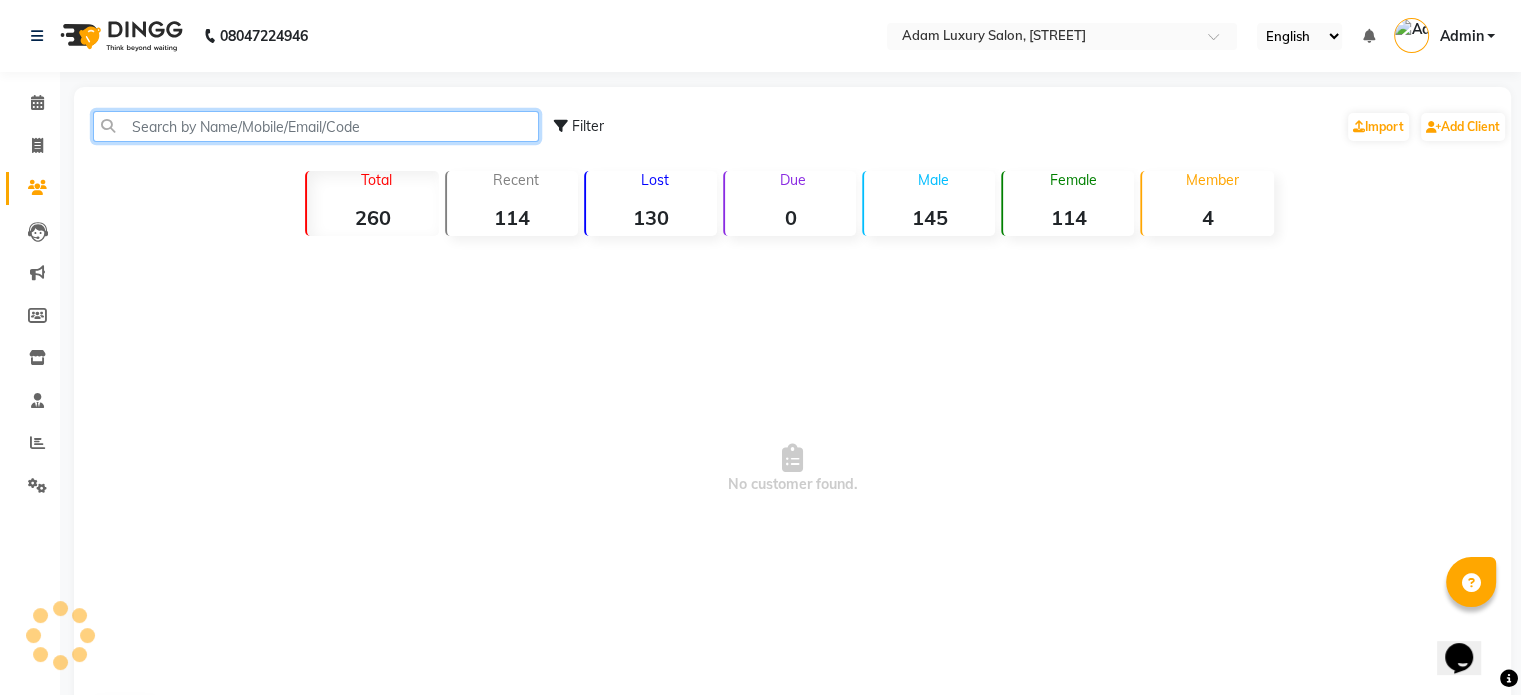 paste on "90920 83068" 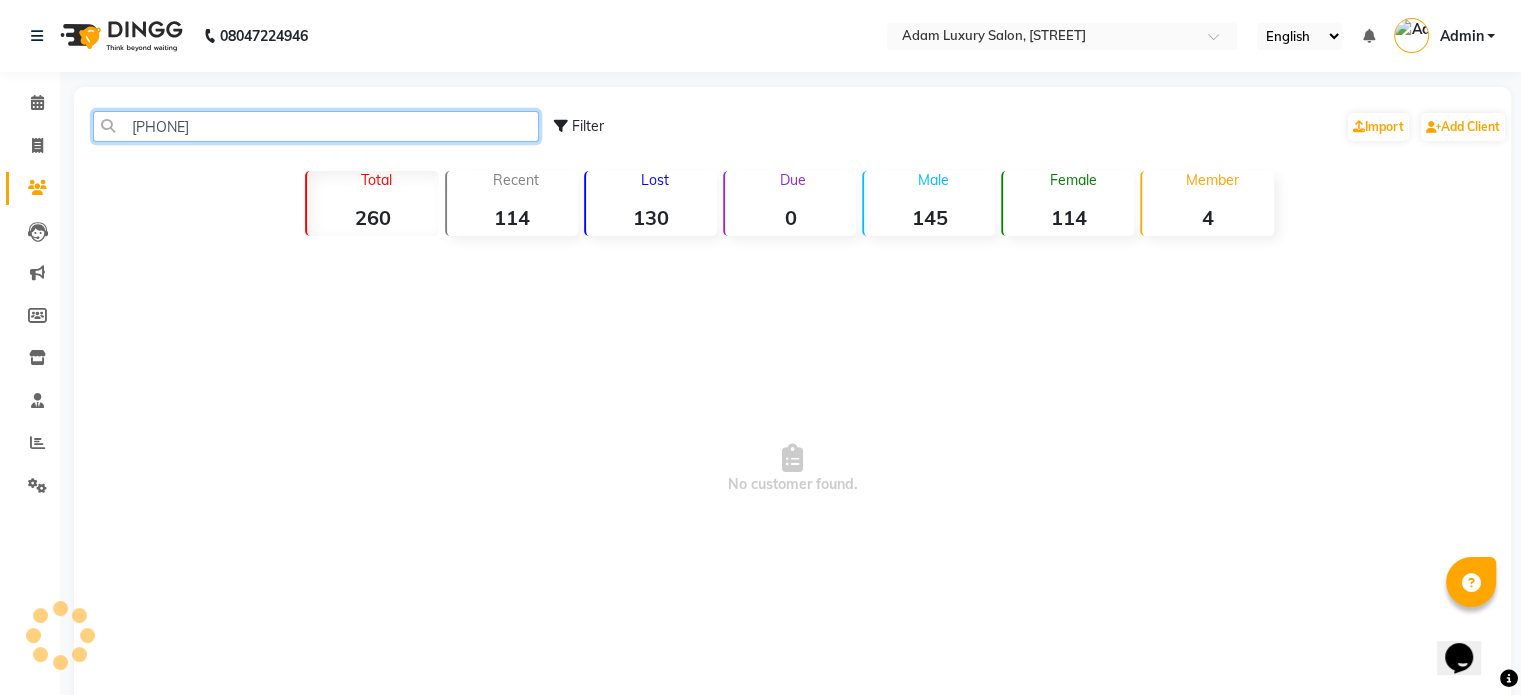 click on "90920 83068" 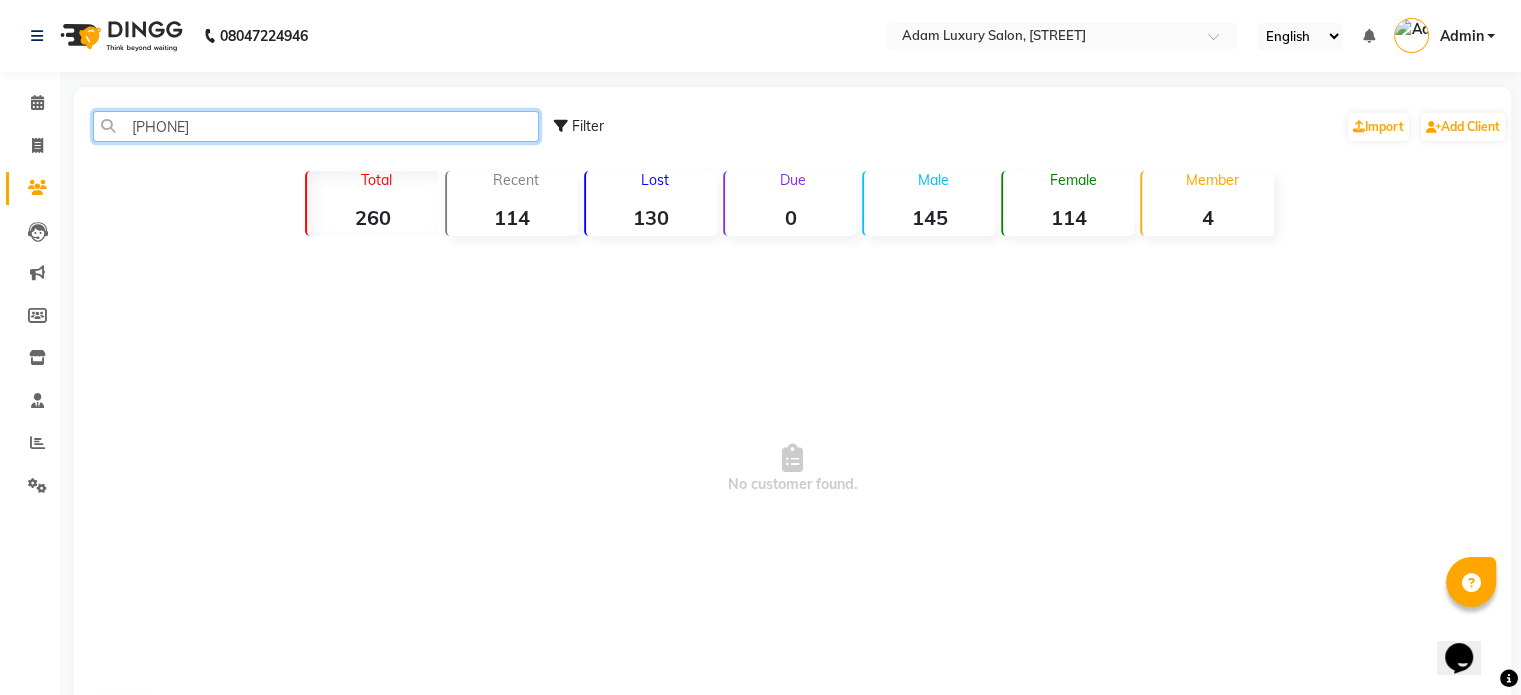 click on "90920 83068" 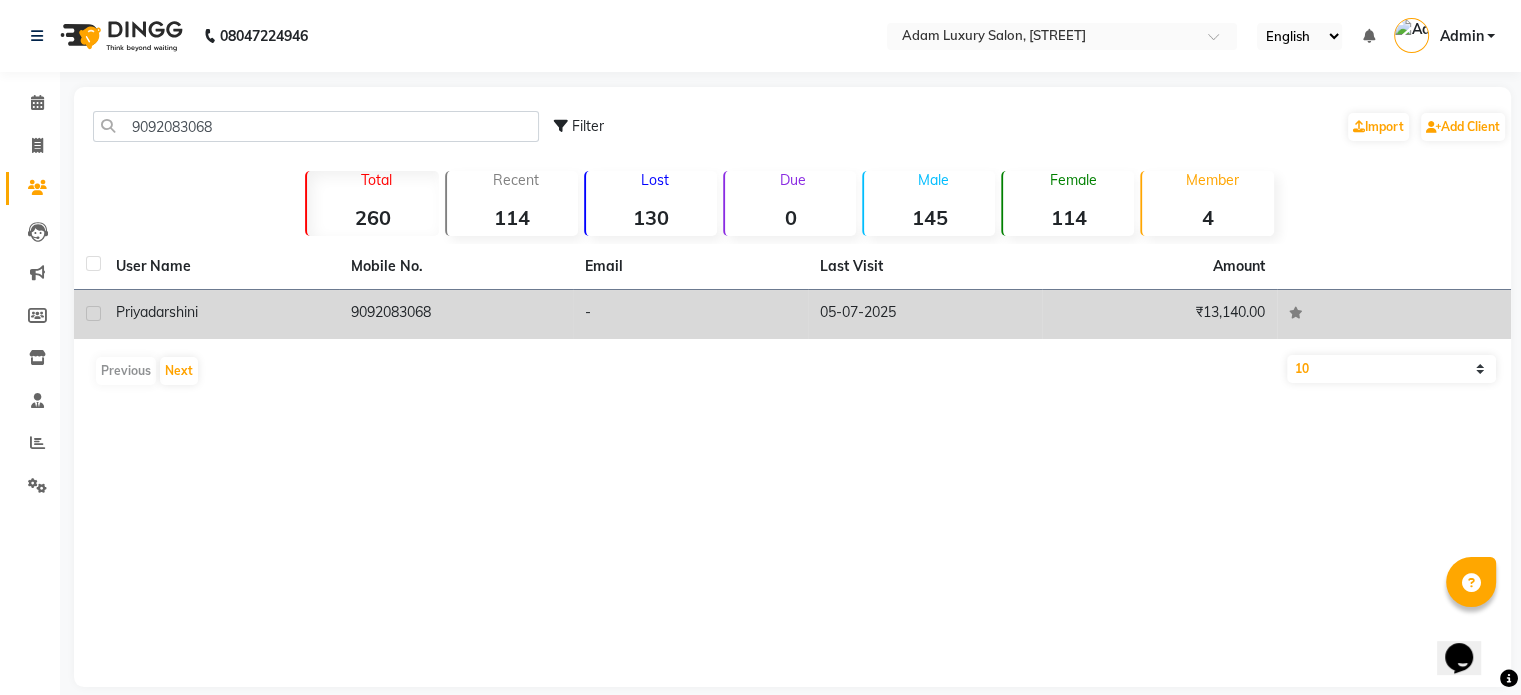click on "priyadarshini" 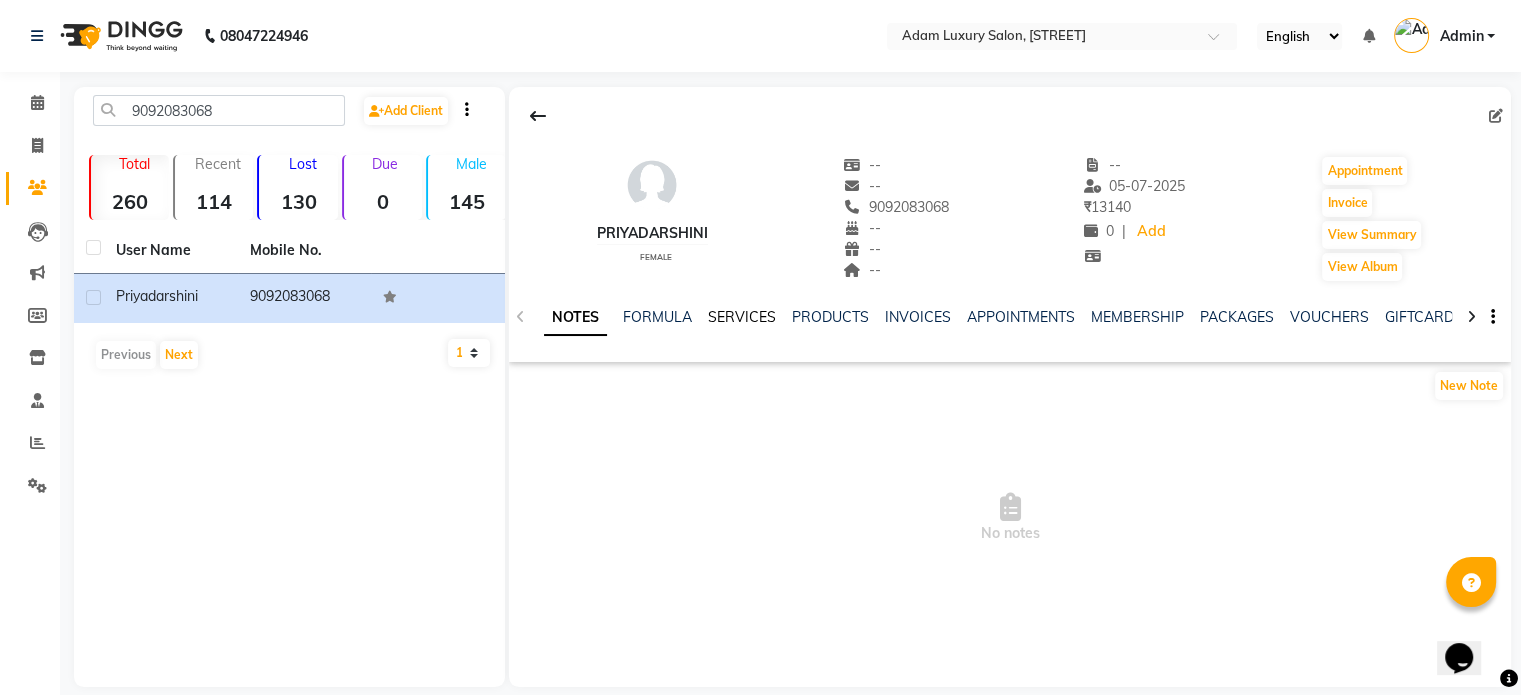 click on "SERVICES" 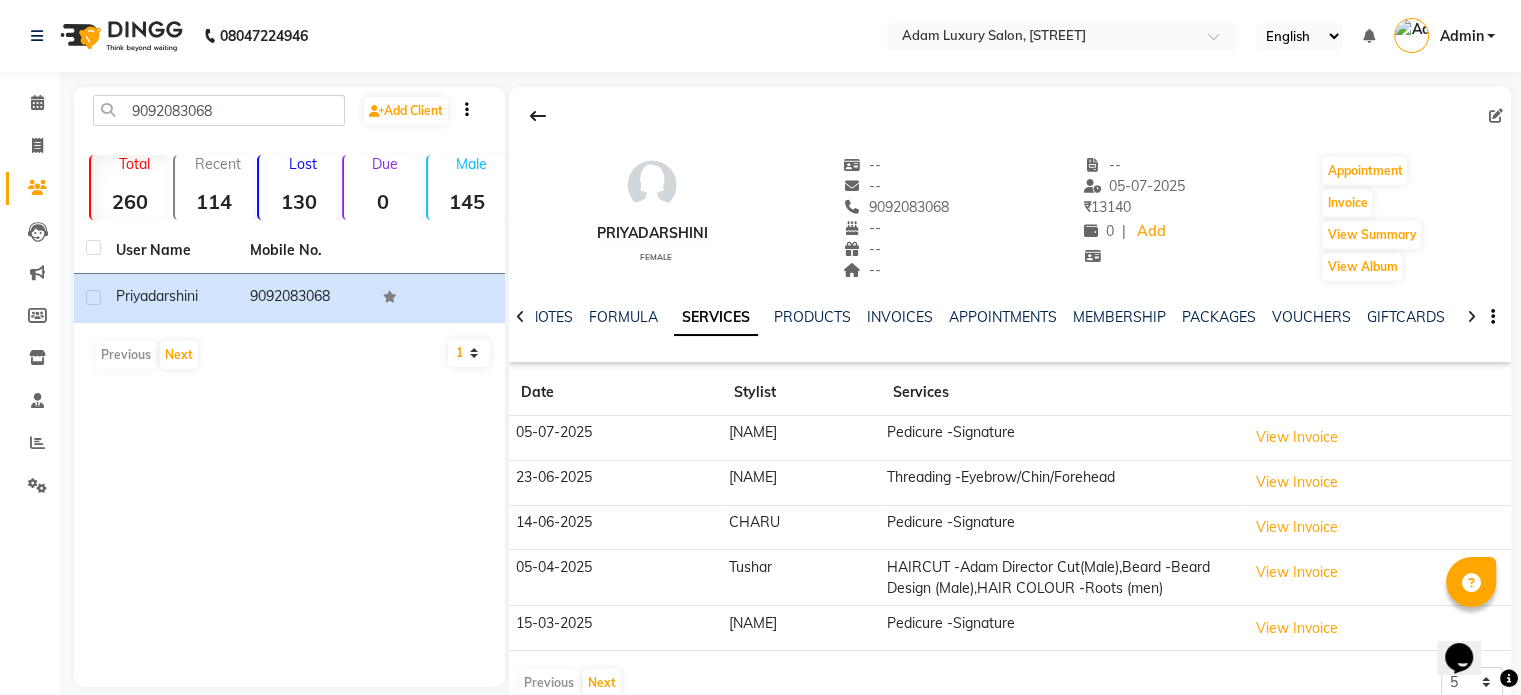 click on "9092083068  Add Client  Total  260  Recent  114  Lost  130  Due  0  Male  145  Female  114  Member  4 User Name Mobile No. priyadarshini     9092083068   Previous   Next   10   50   100" 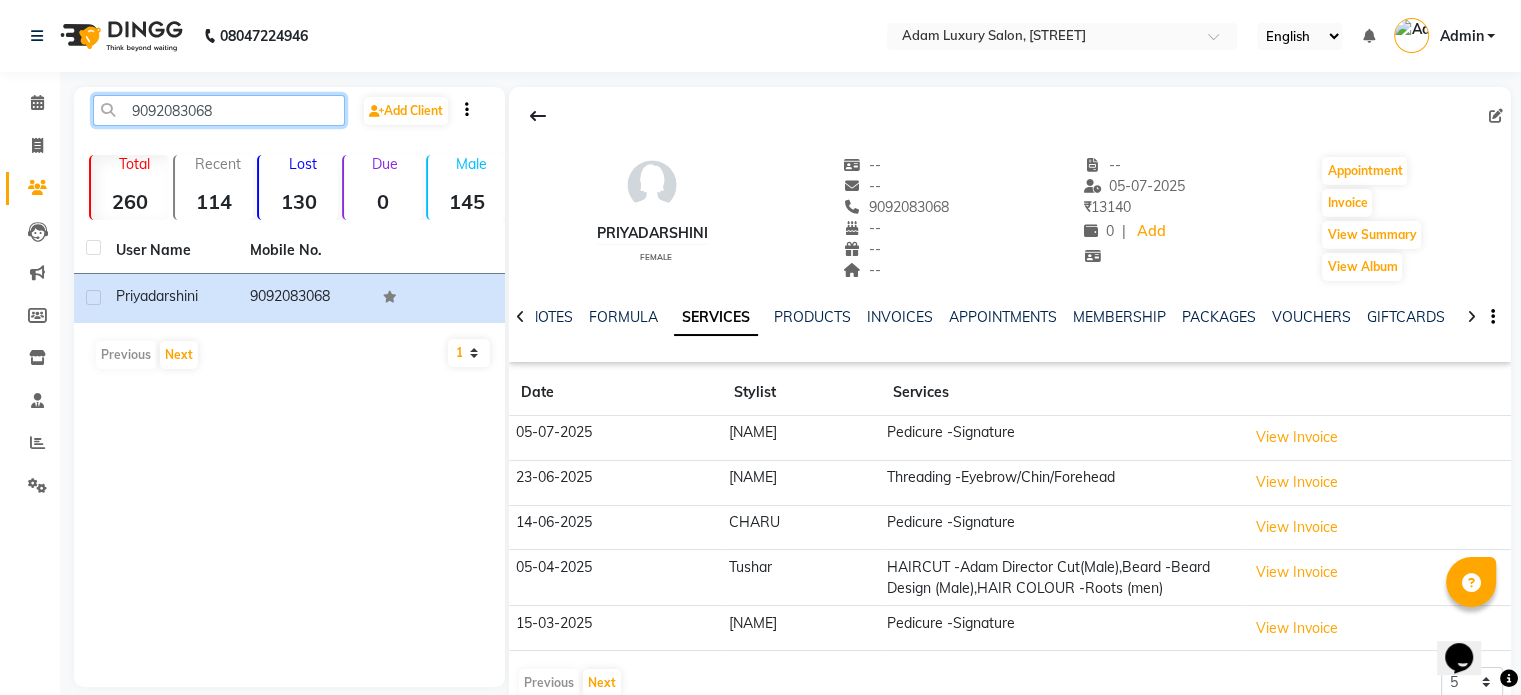 click on "9092083068" 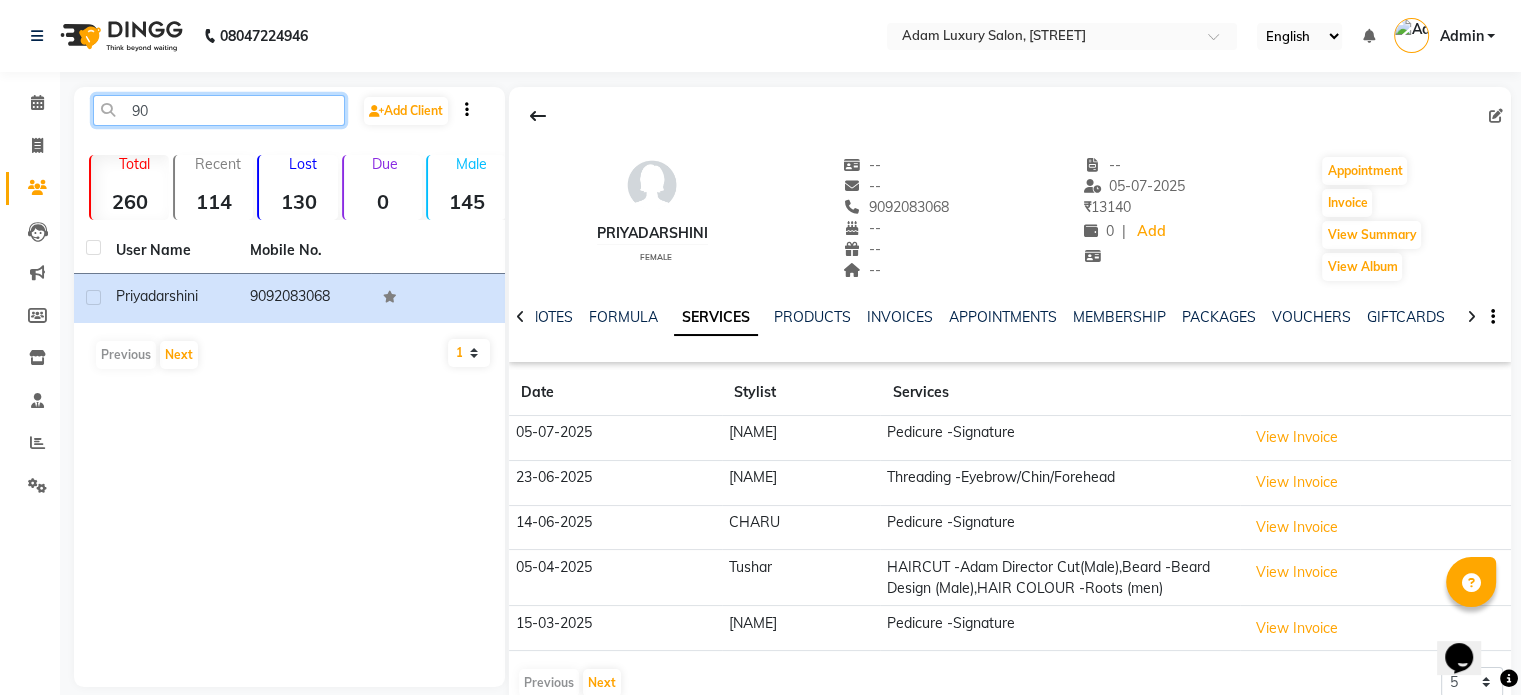 type on "9" 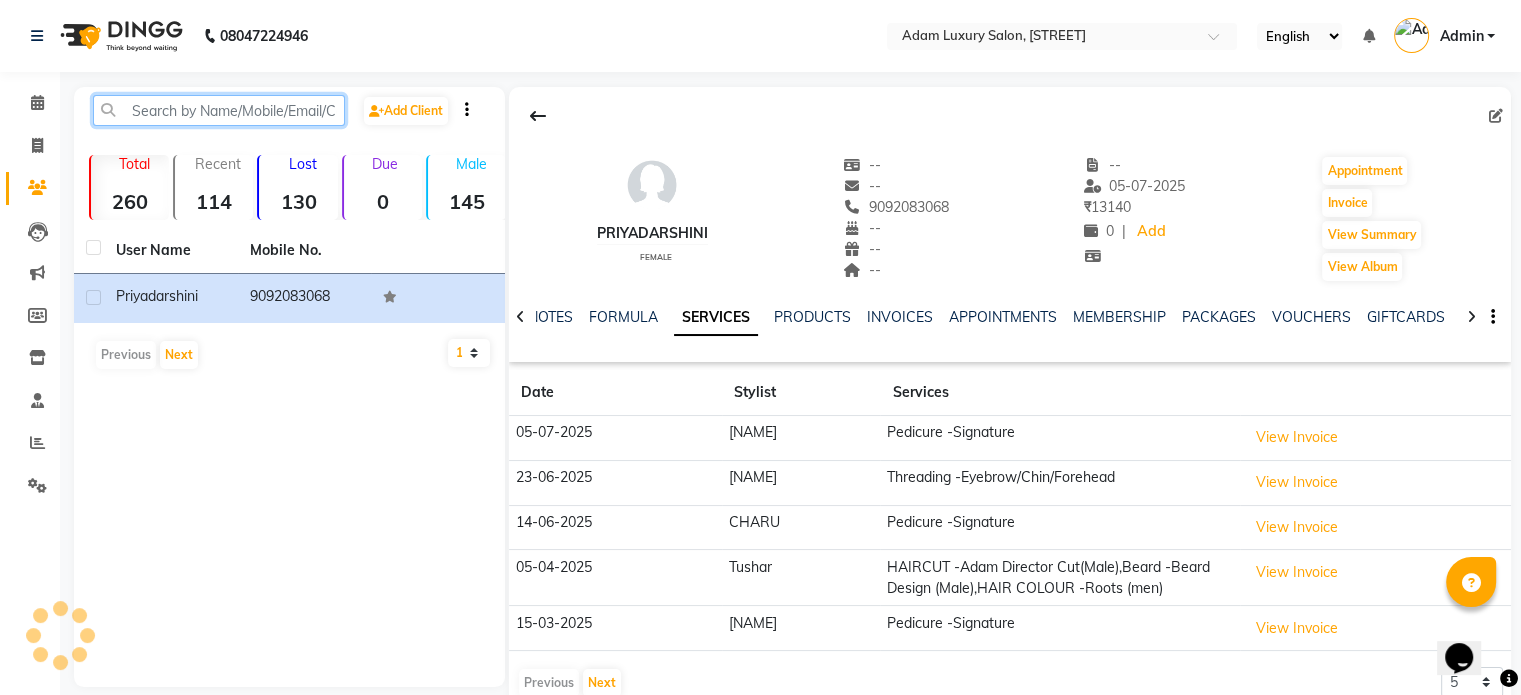 paste on "87549 41435" 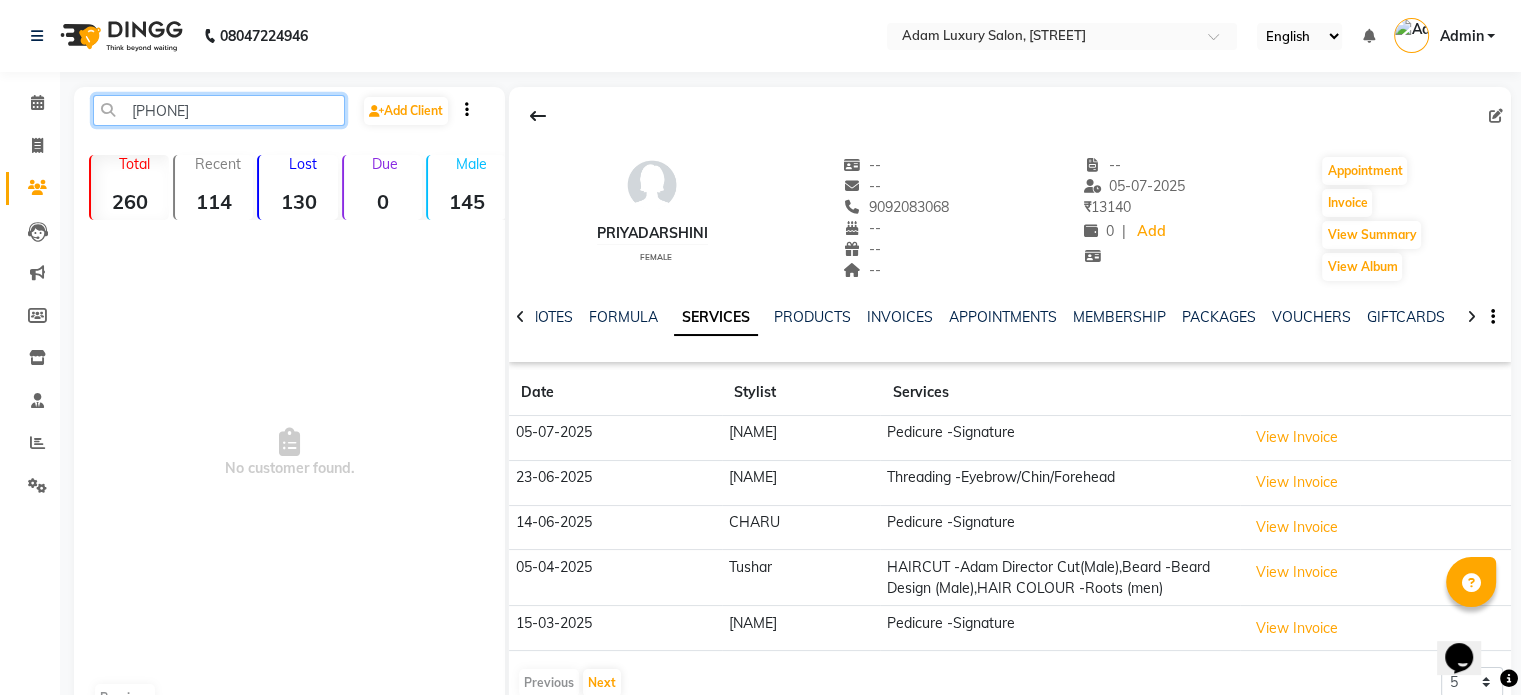 click on "87549 41435" 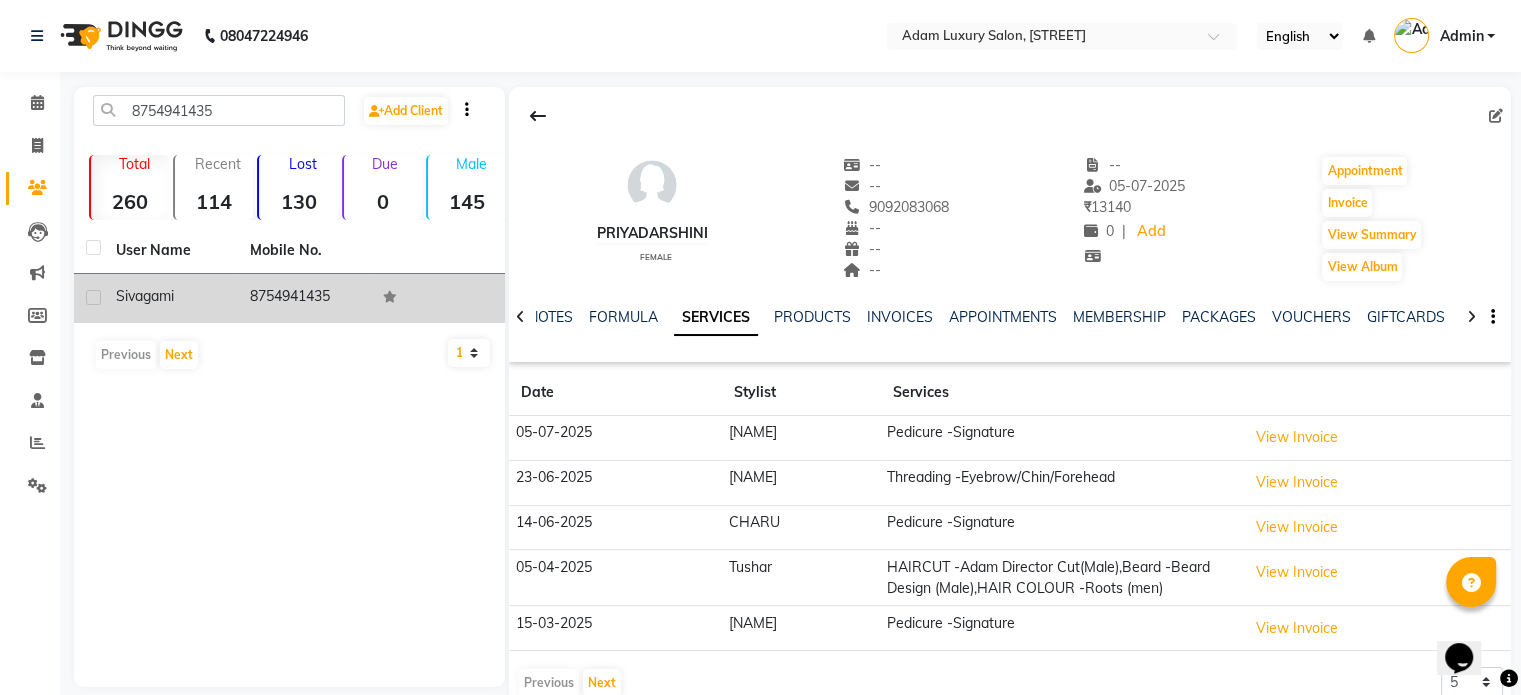 click on "Sivagami" 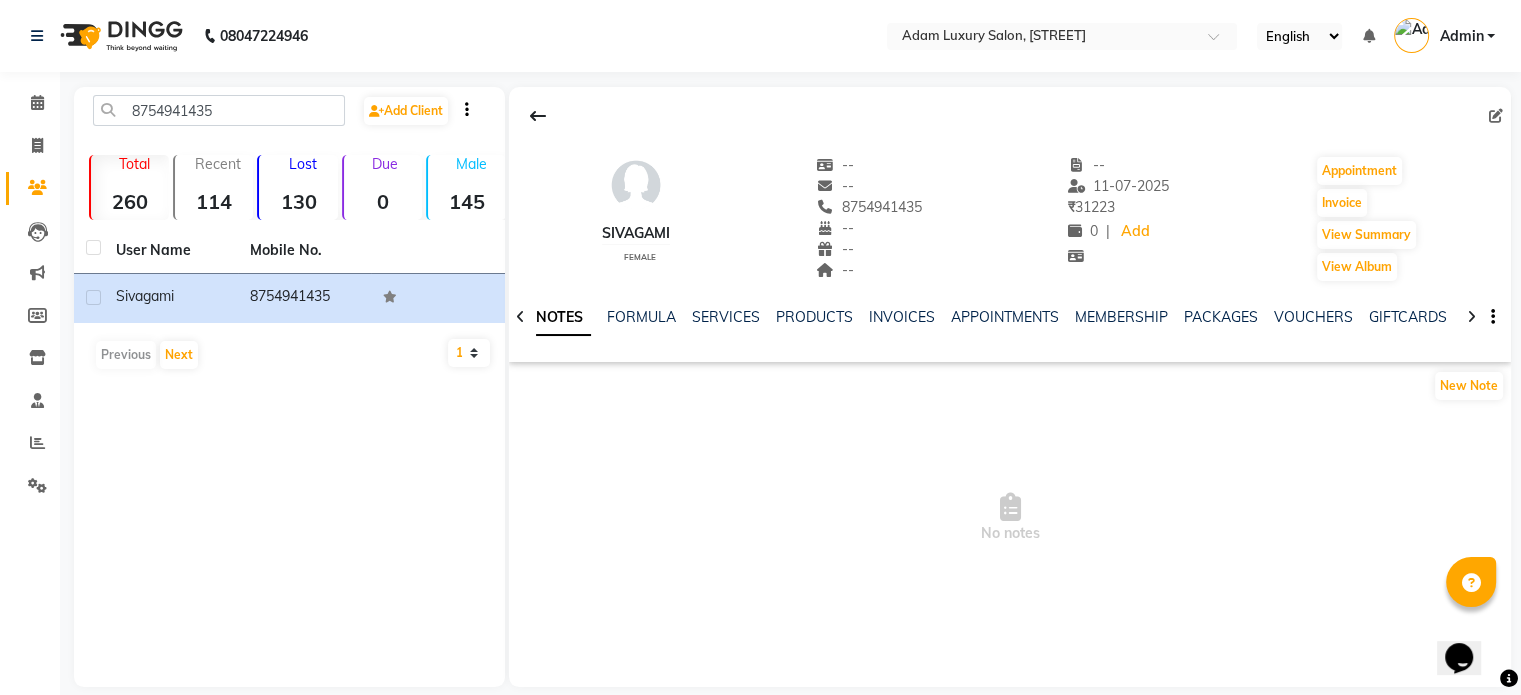 click on "SERVICES" 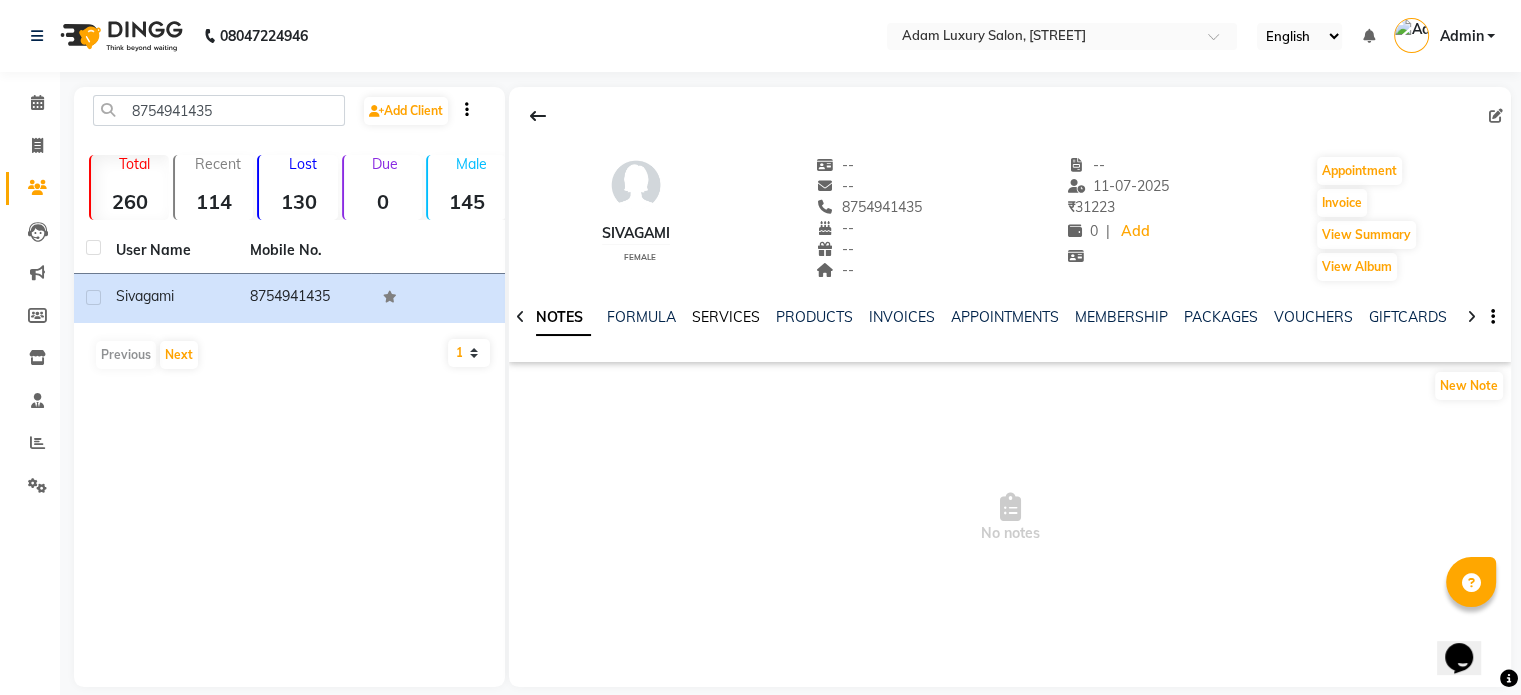 click on "SERVICES" 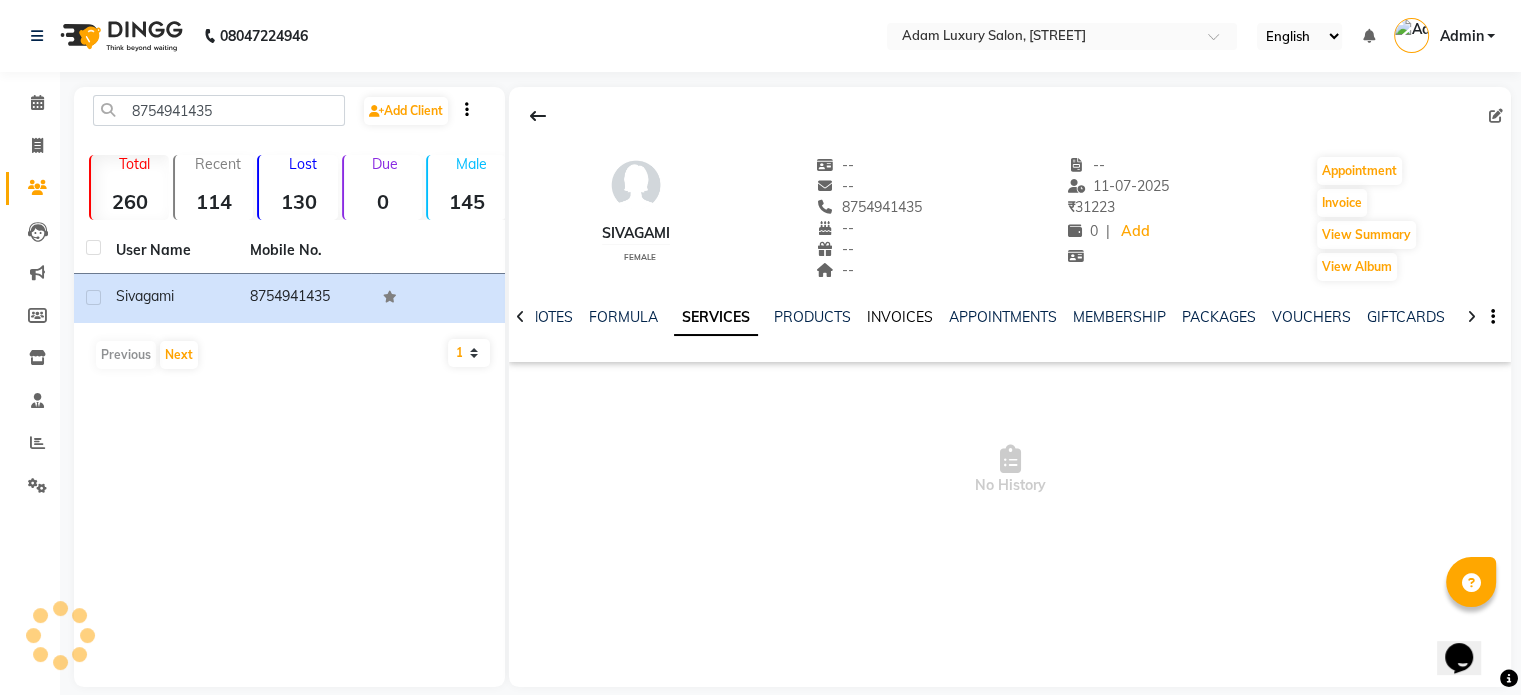 click on "INVOICES" 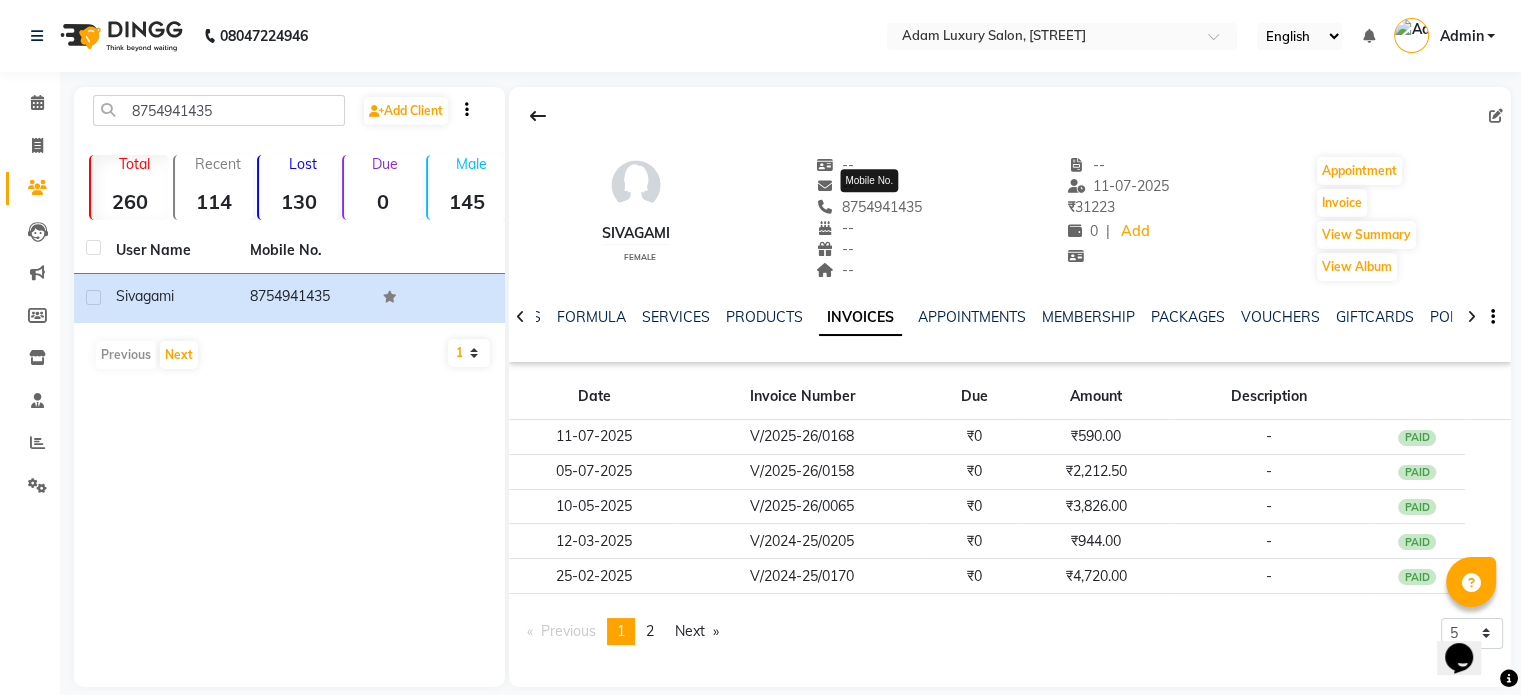 drag, startPoint x: 840, startPoint y: 213, endPoint x: 924, endPoint y: 198, distance: 85.32877 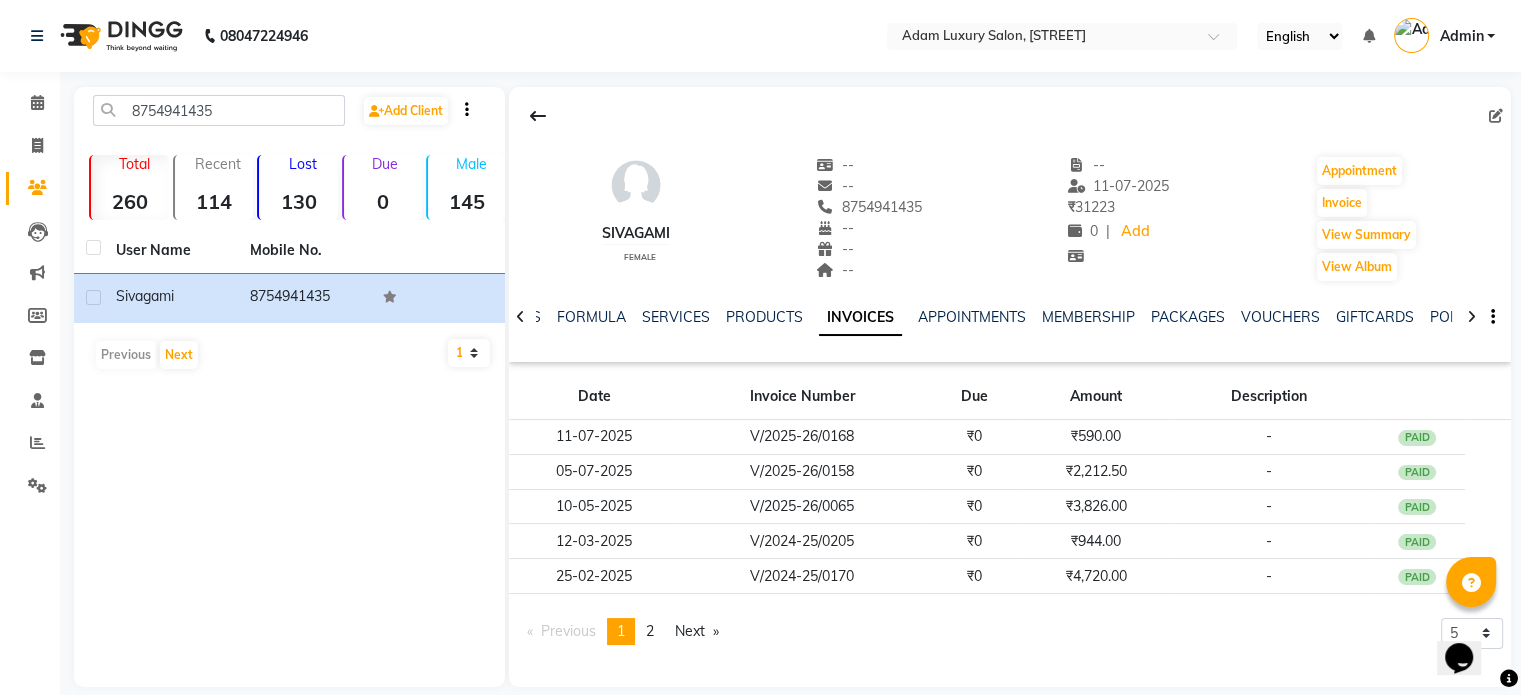 copy on "8754941435" 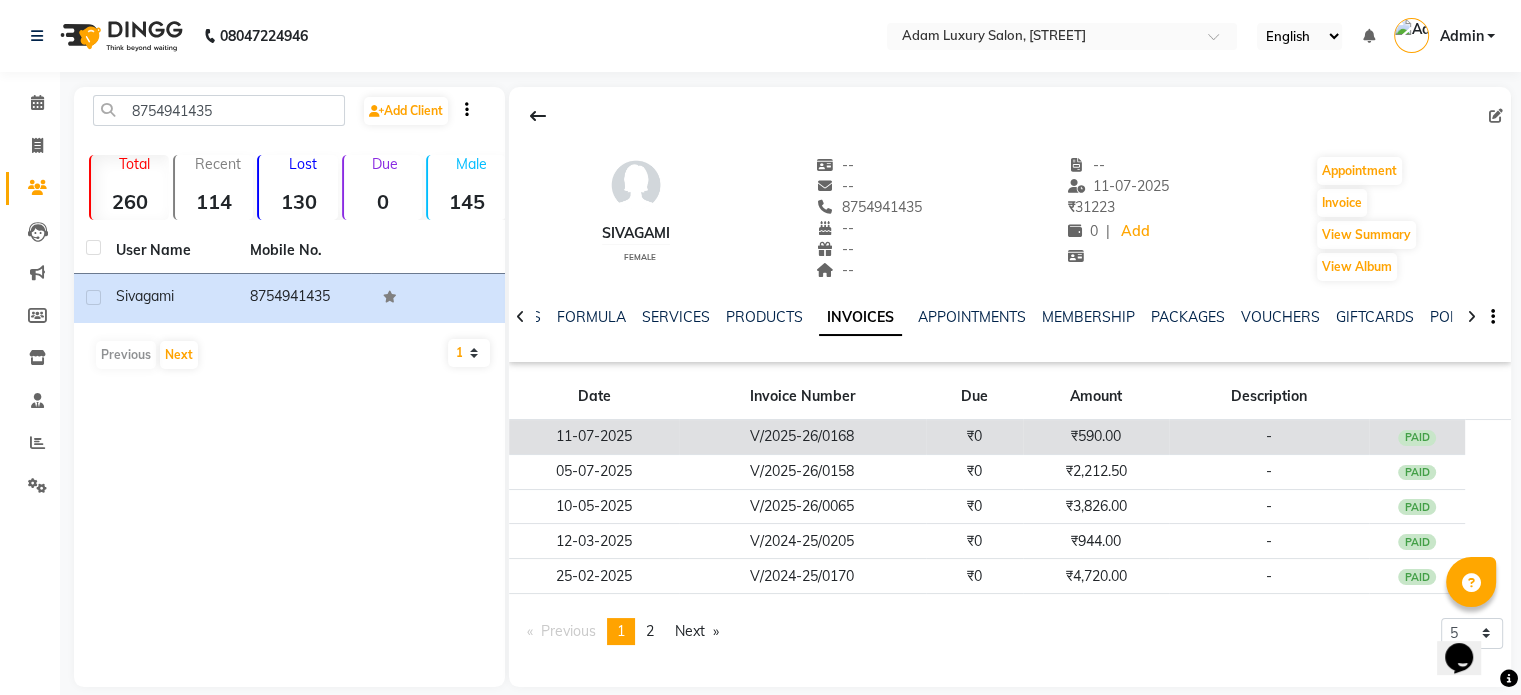 click on "11-07-2025" 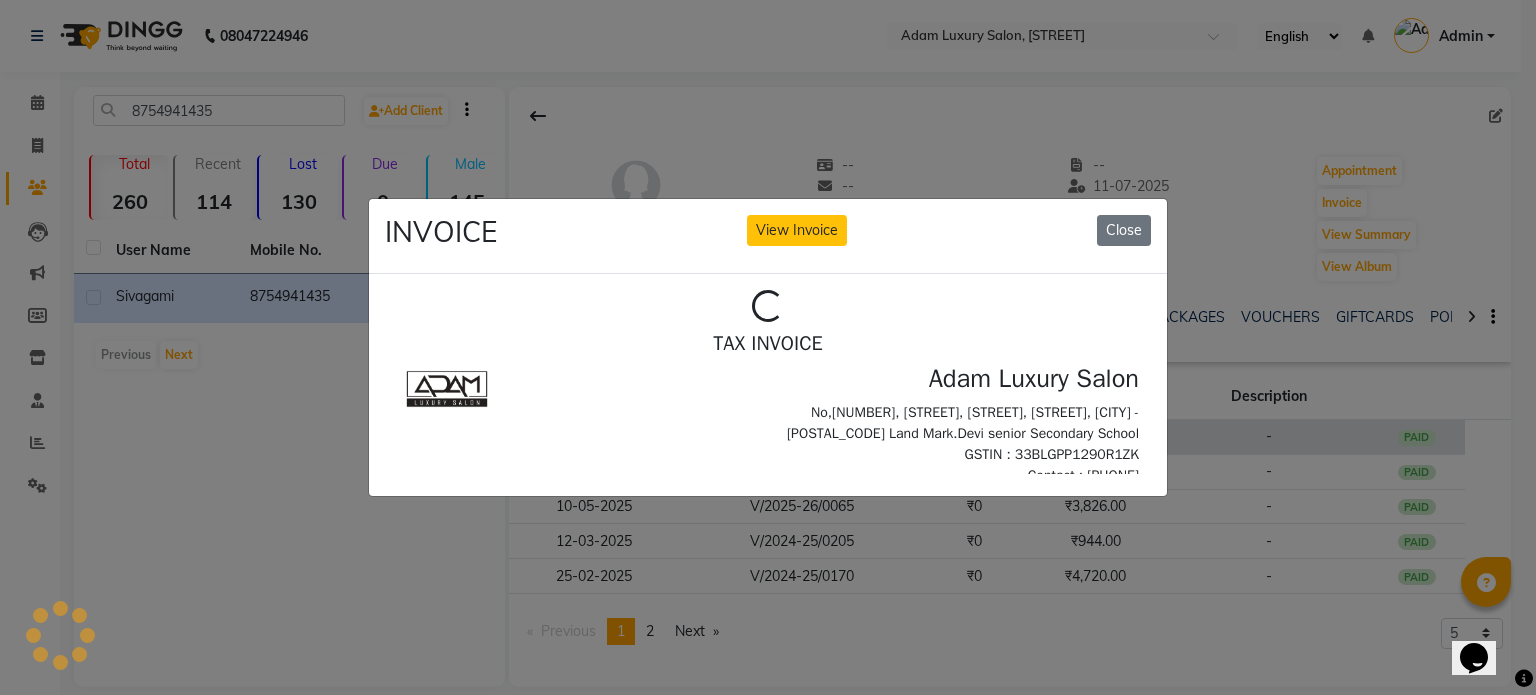 scroll, scrollTop: 0, scrollLeft: 0, axis: both 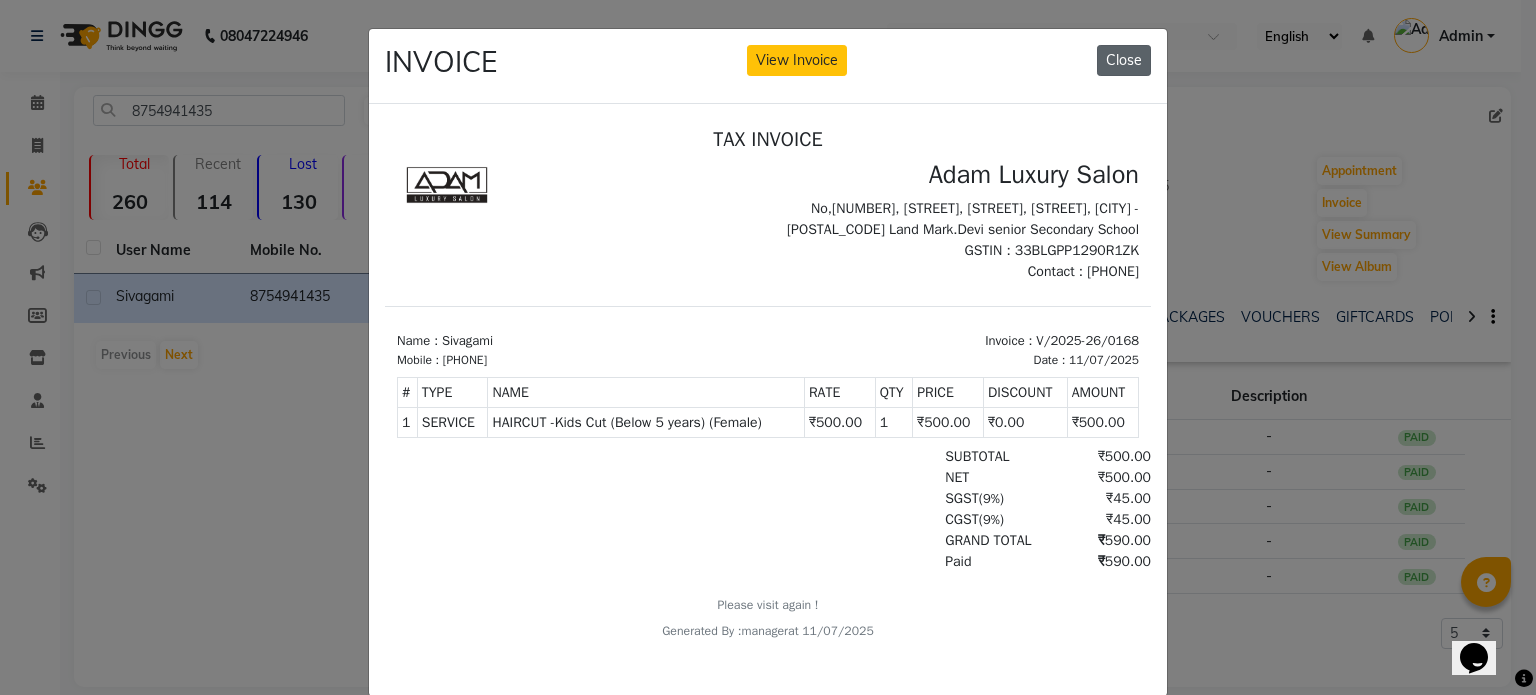 click on "Close" 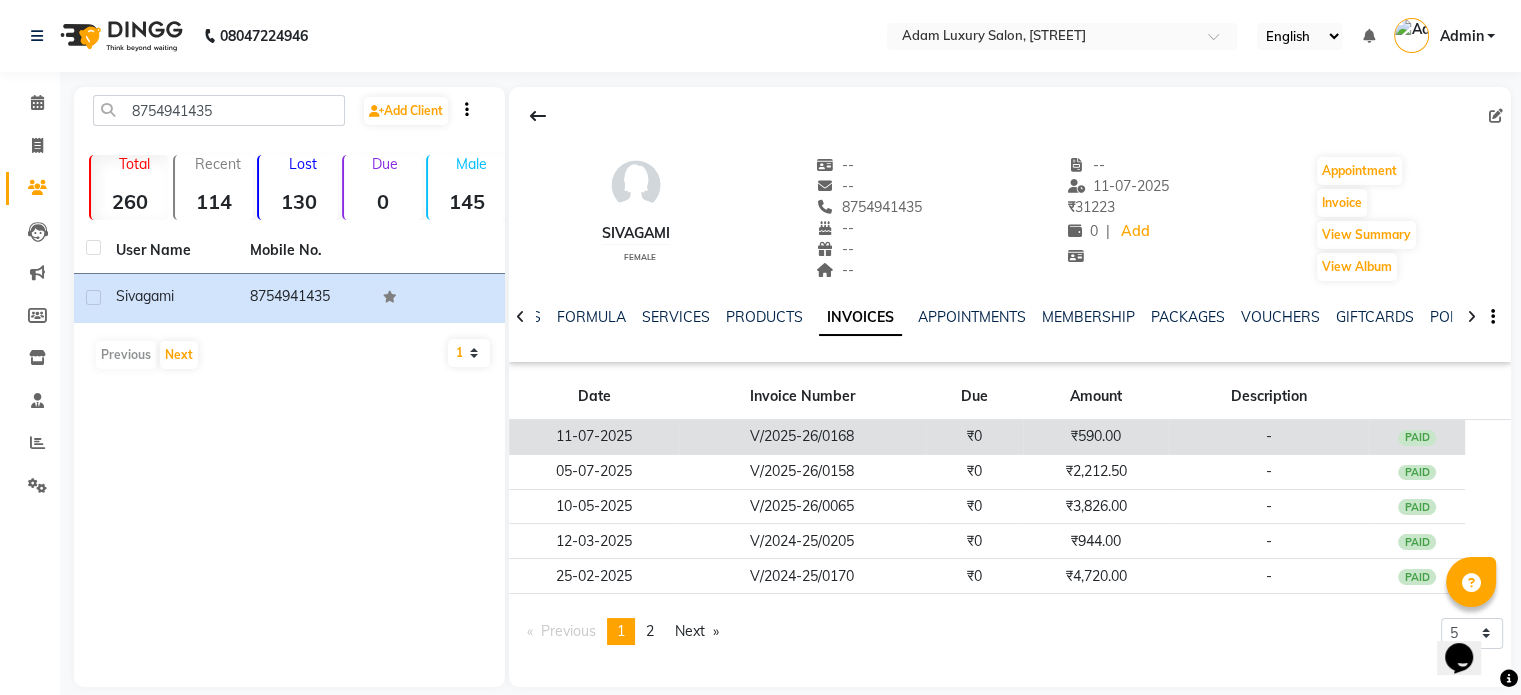 click on "11-07-2025" 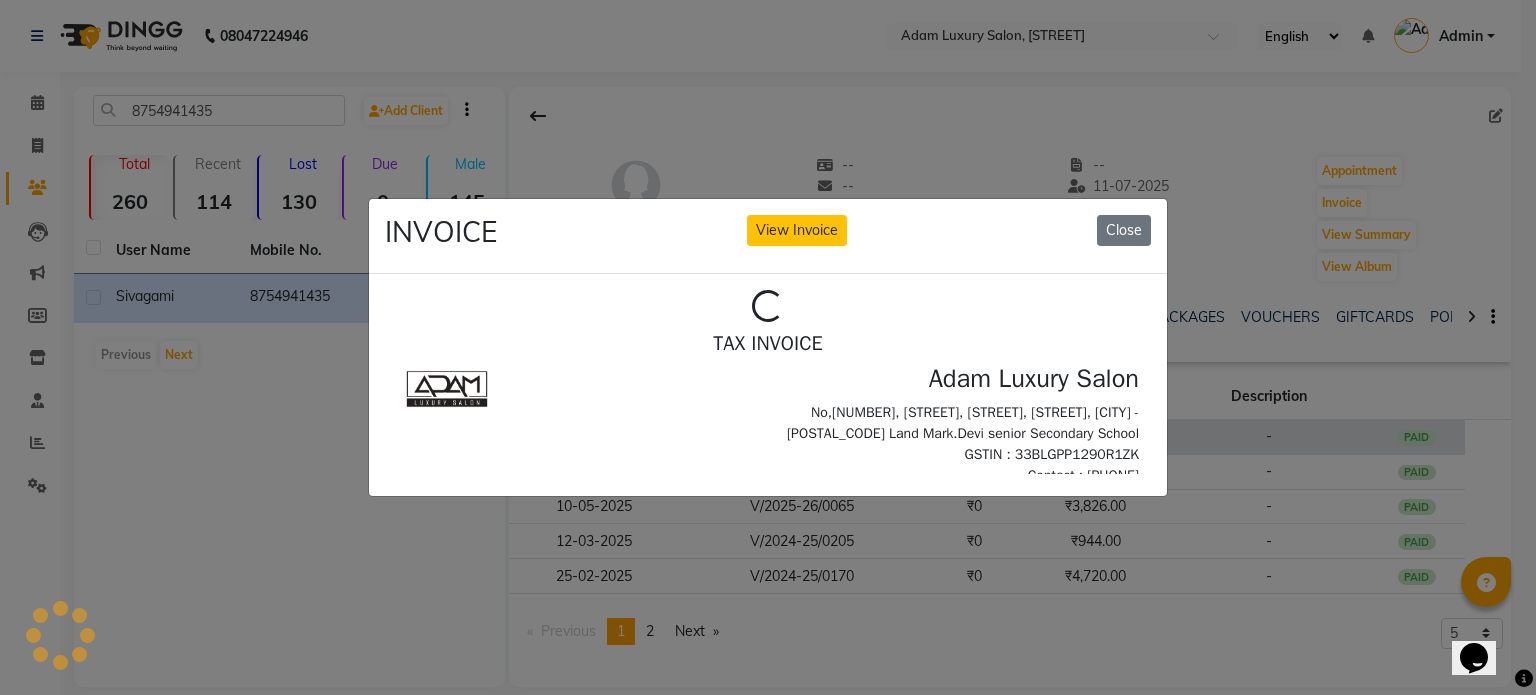 scroll, scrollTop: 0, scrollLeft: 0, axis: both 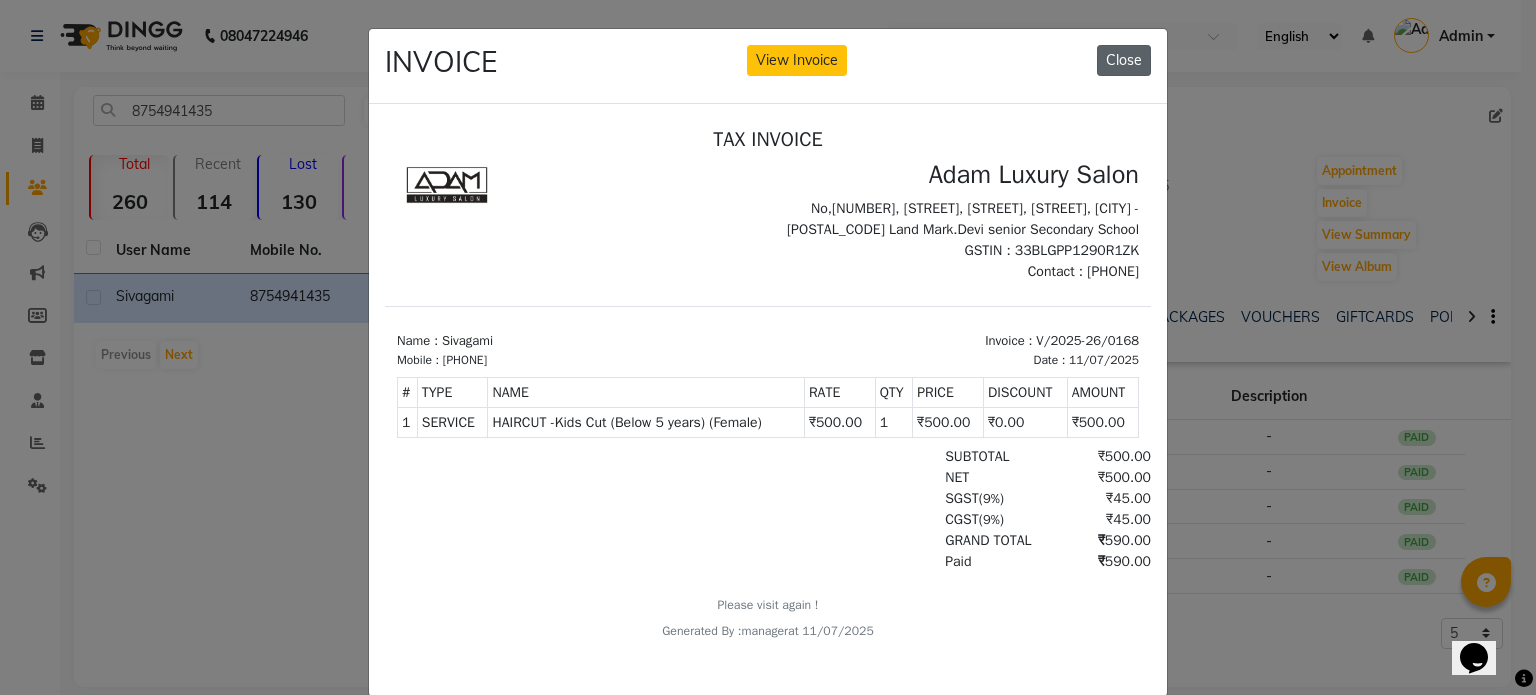 click on "Close" 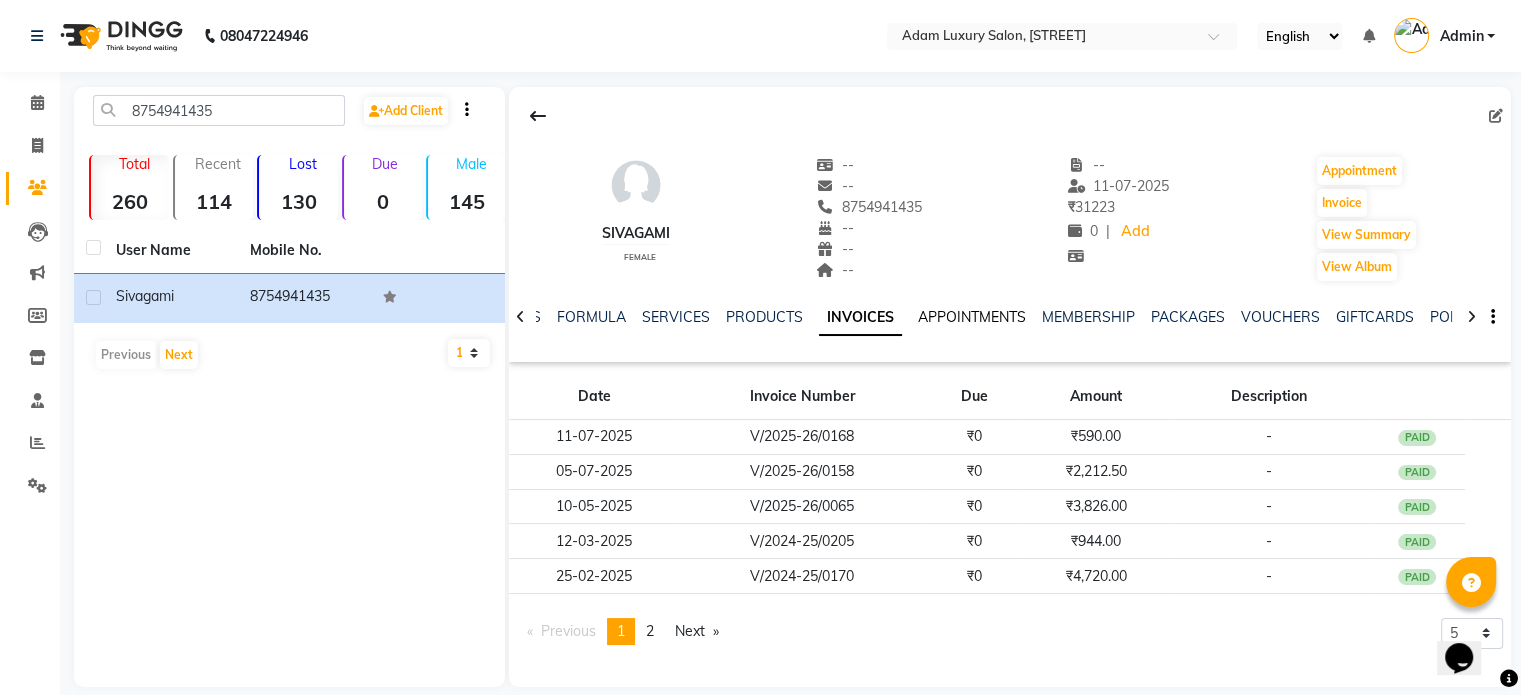 click on "APPOINTMENTS" 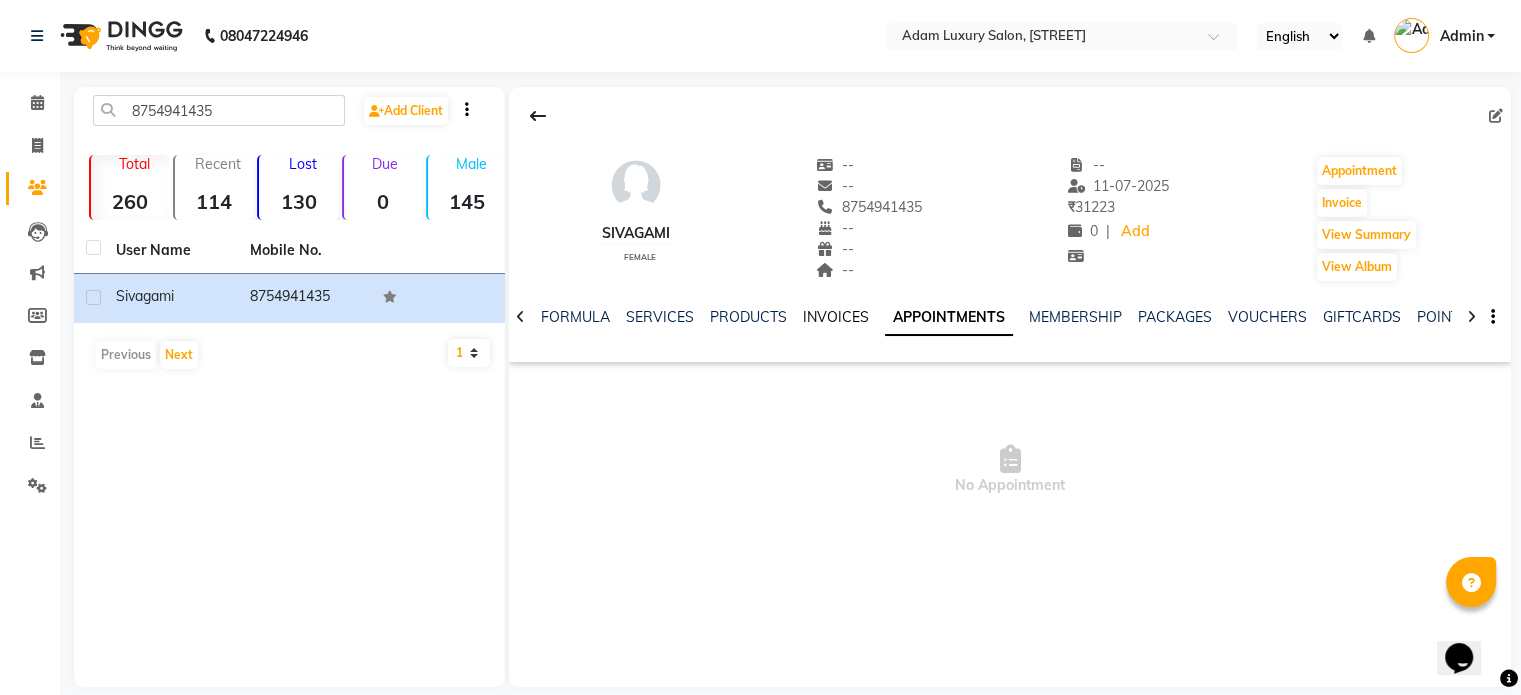 click on "INVOICES" 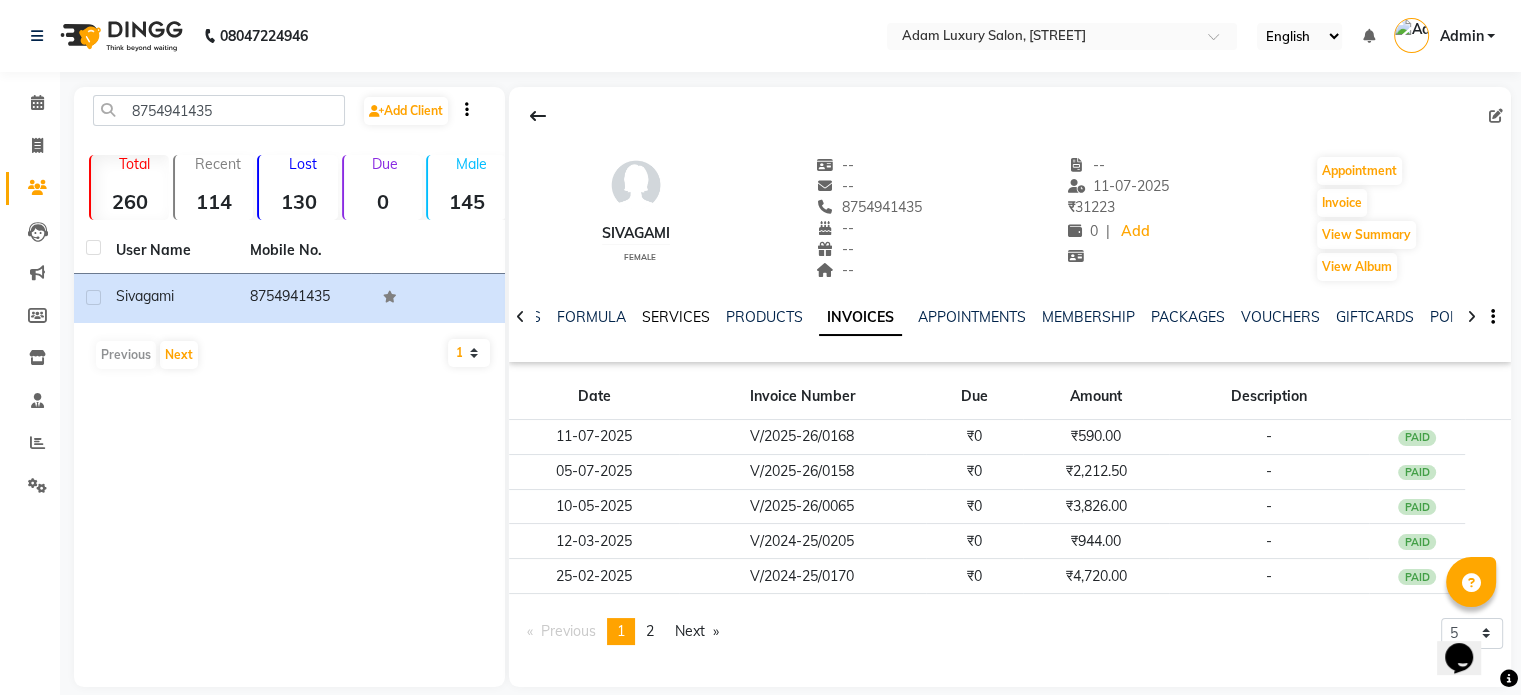 click on "SERVICES" 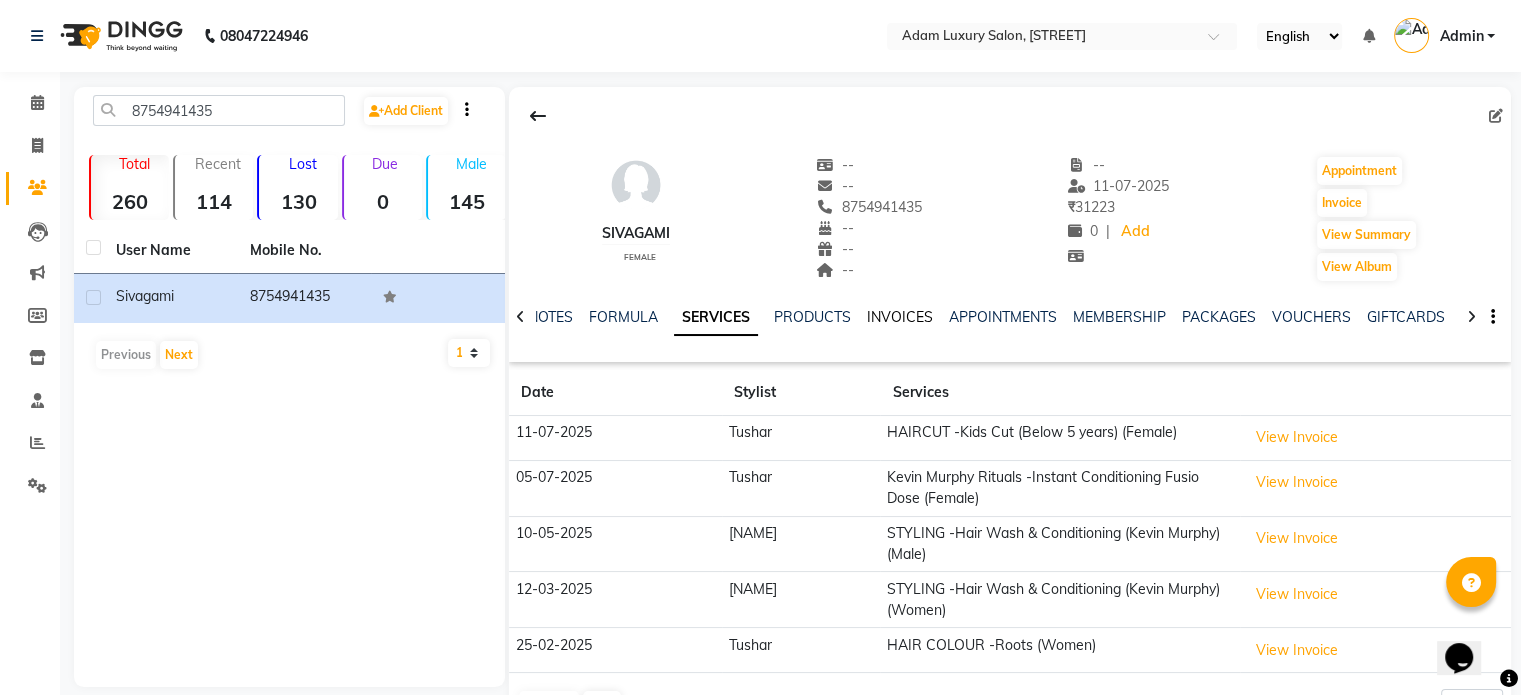 click on "INVOICES" 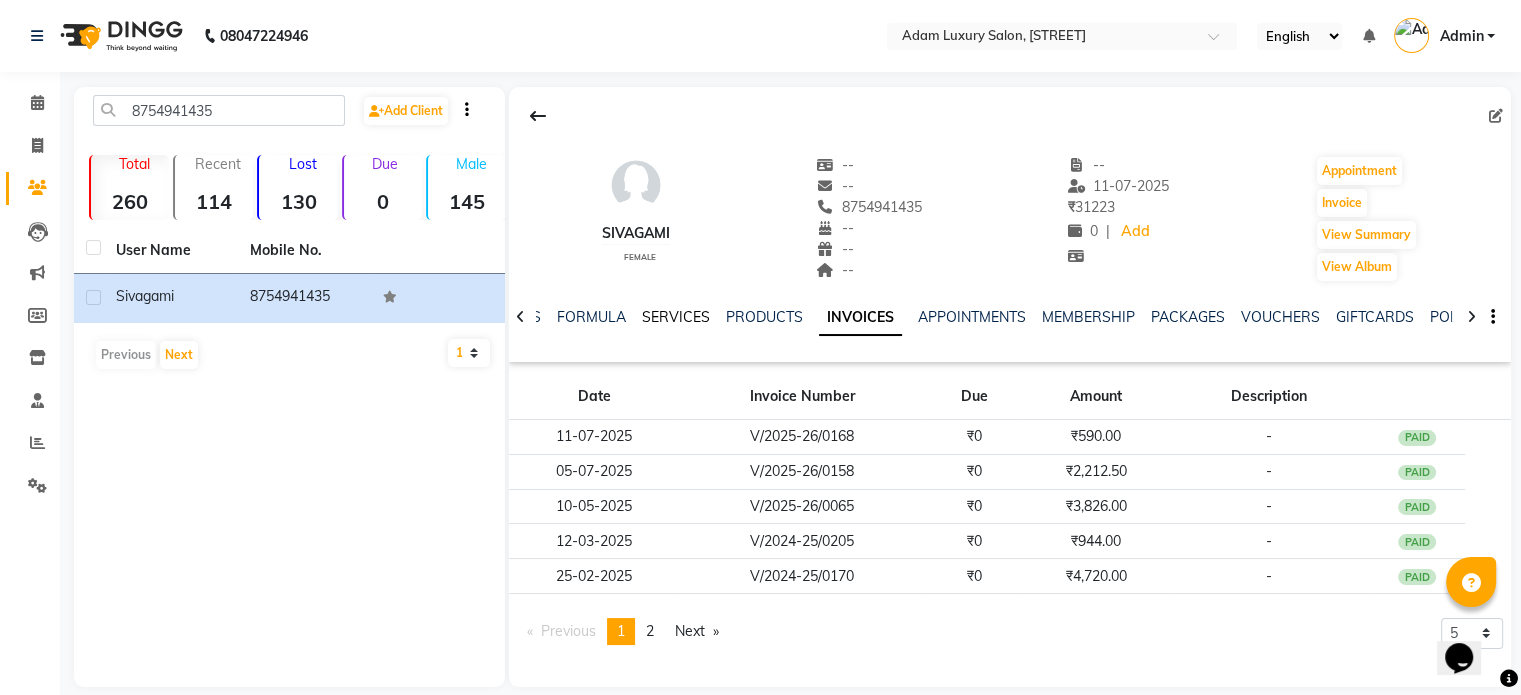 click on "SERVICES" 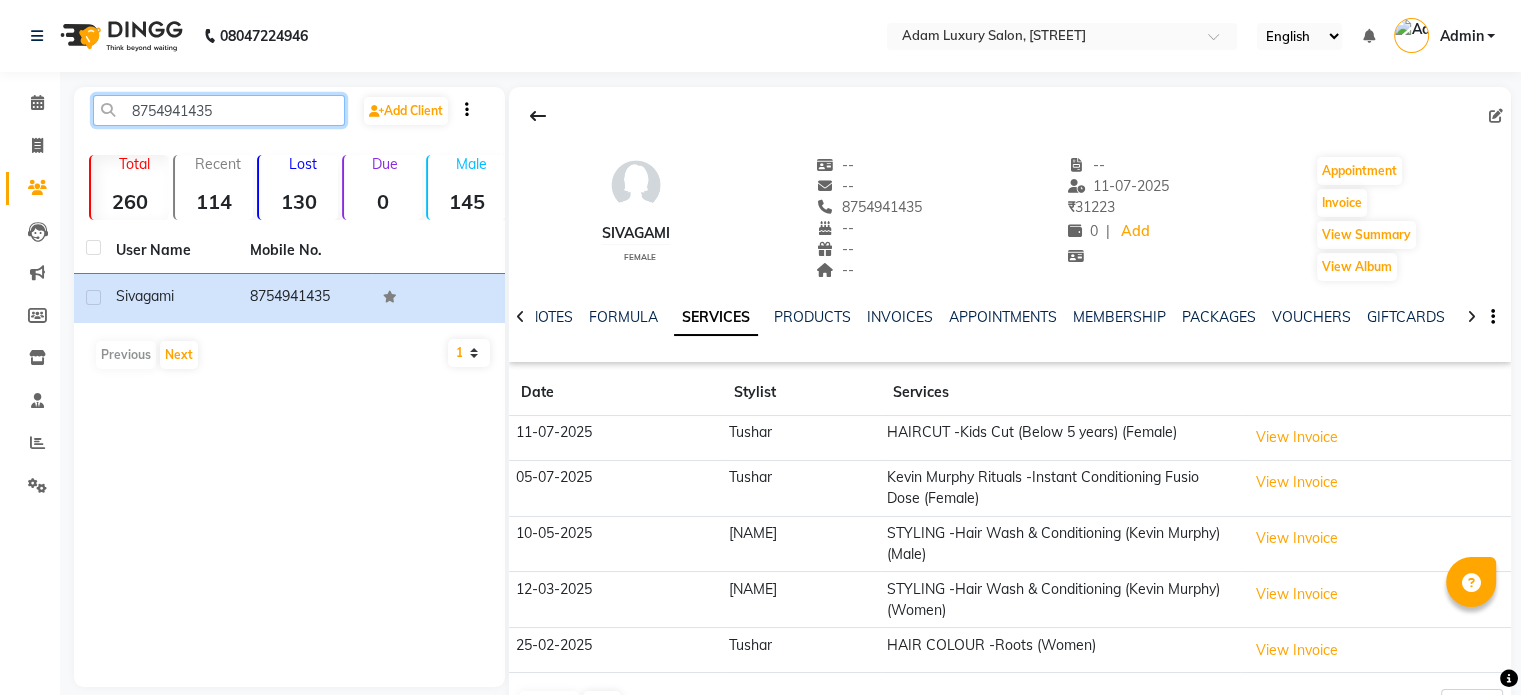 click on "8754941435" 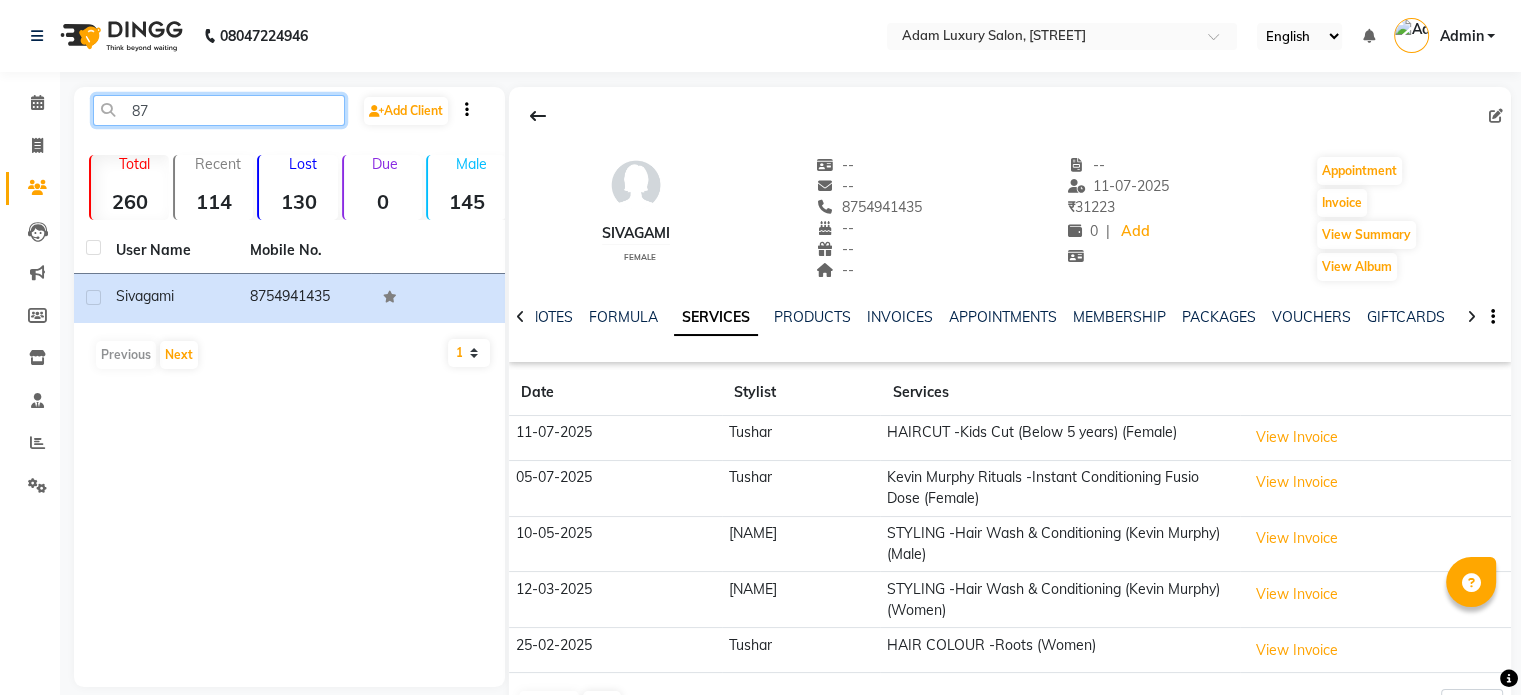 type on "8" 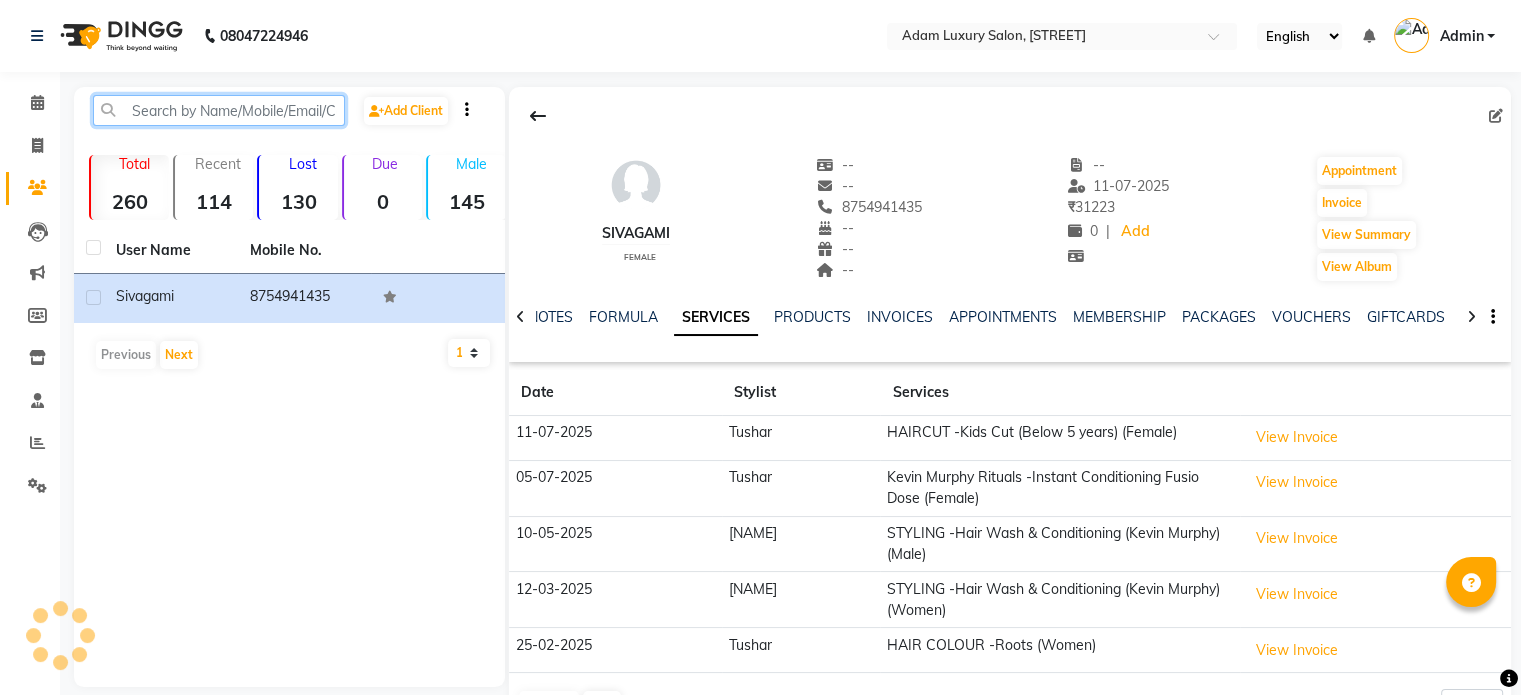 paste on "92834 51852" 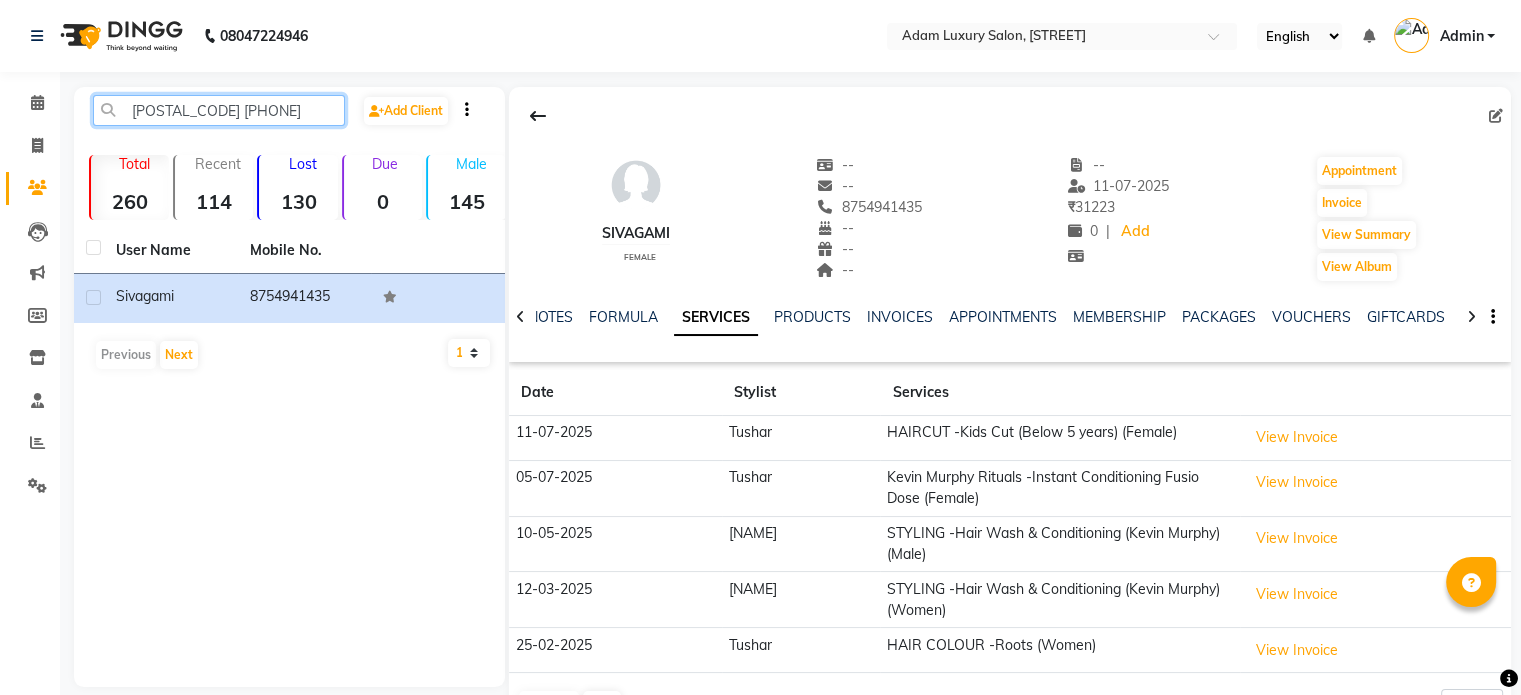 click on "92834 51852" 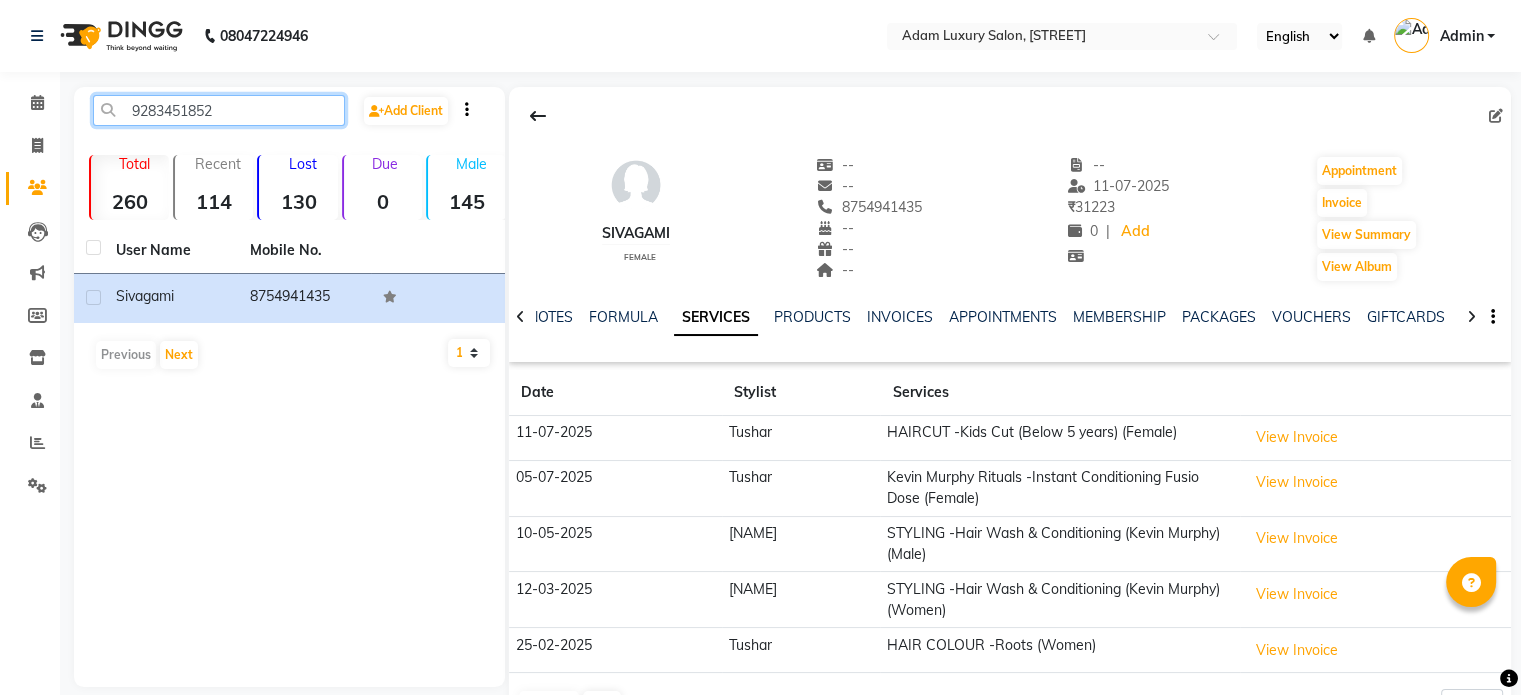 click on "9283451852" 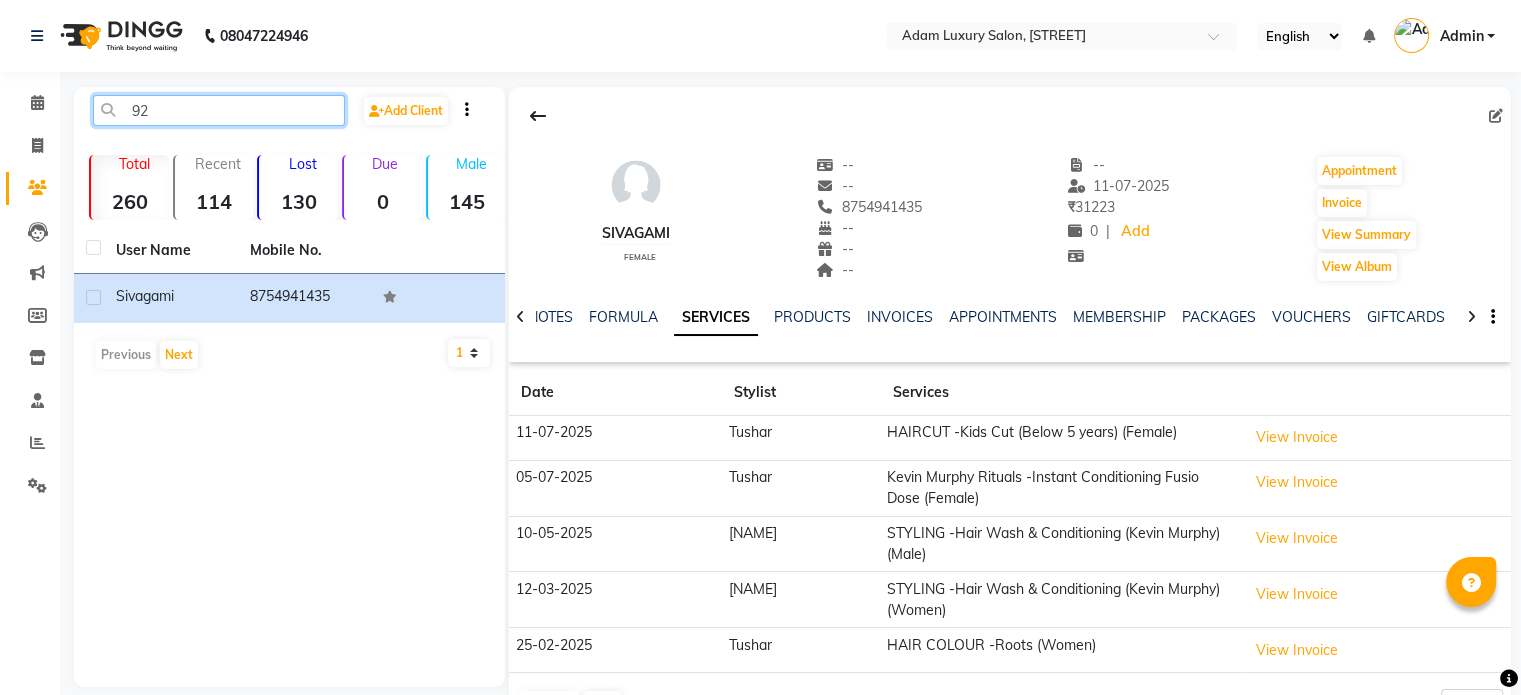 type on "9" 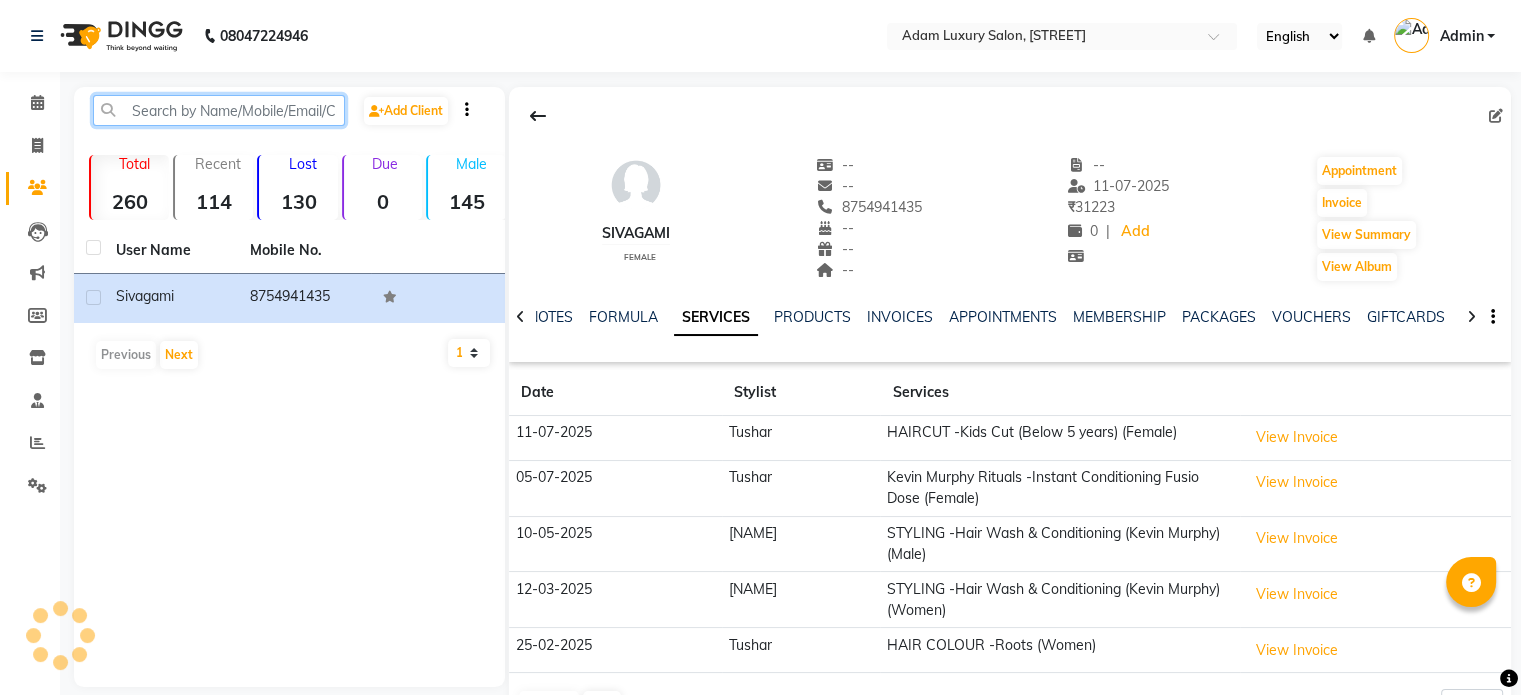 paste on "861 030 9334" 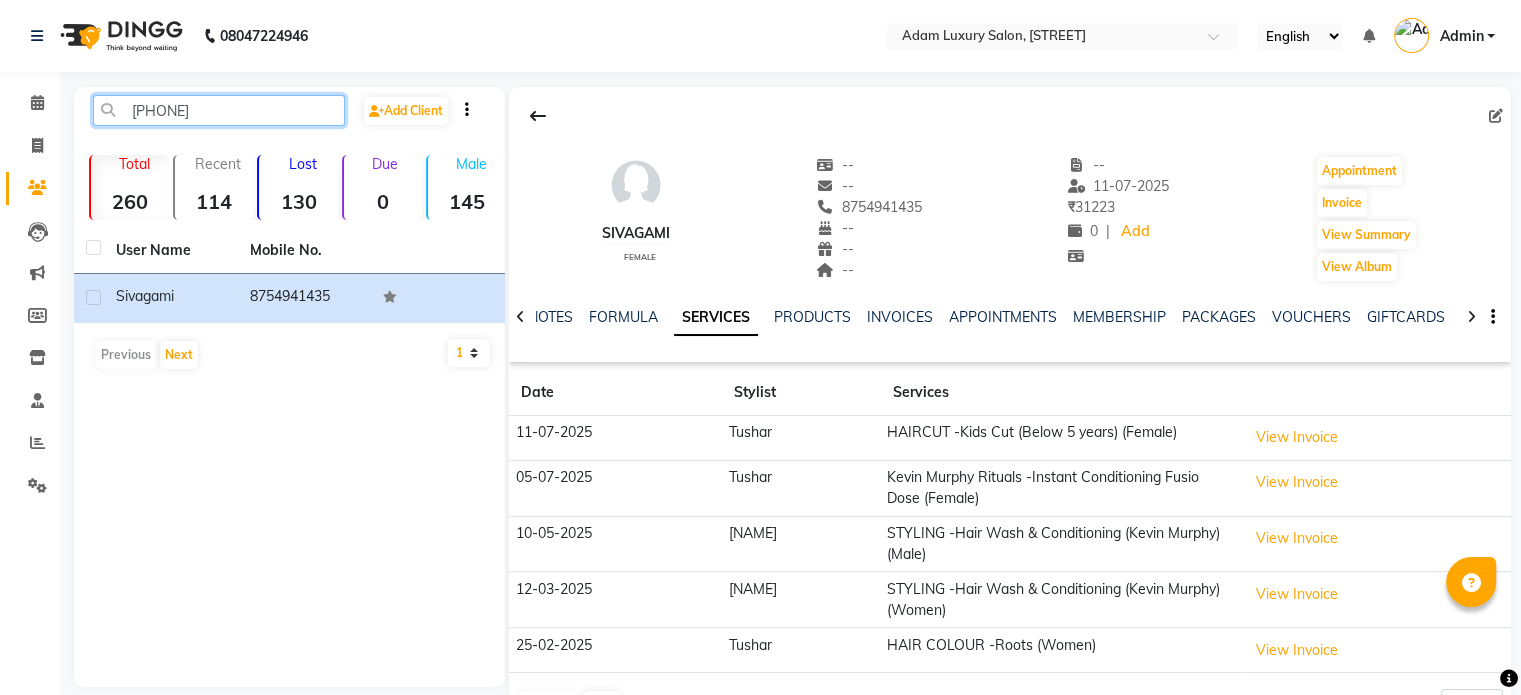 click on "861 030 9334" 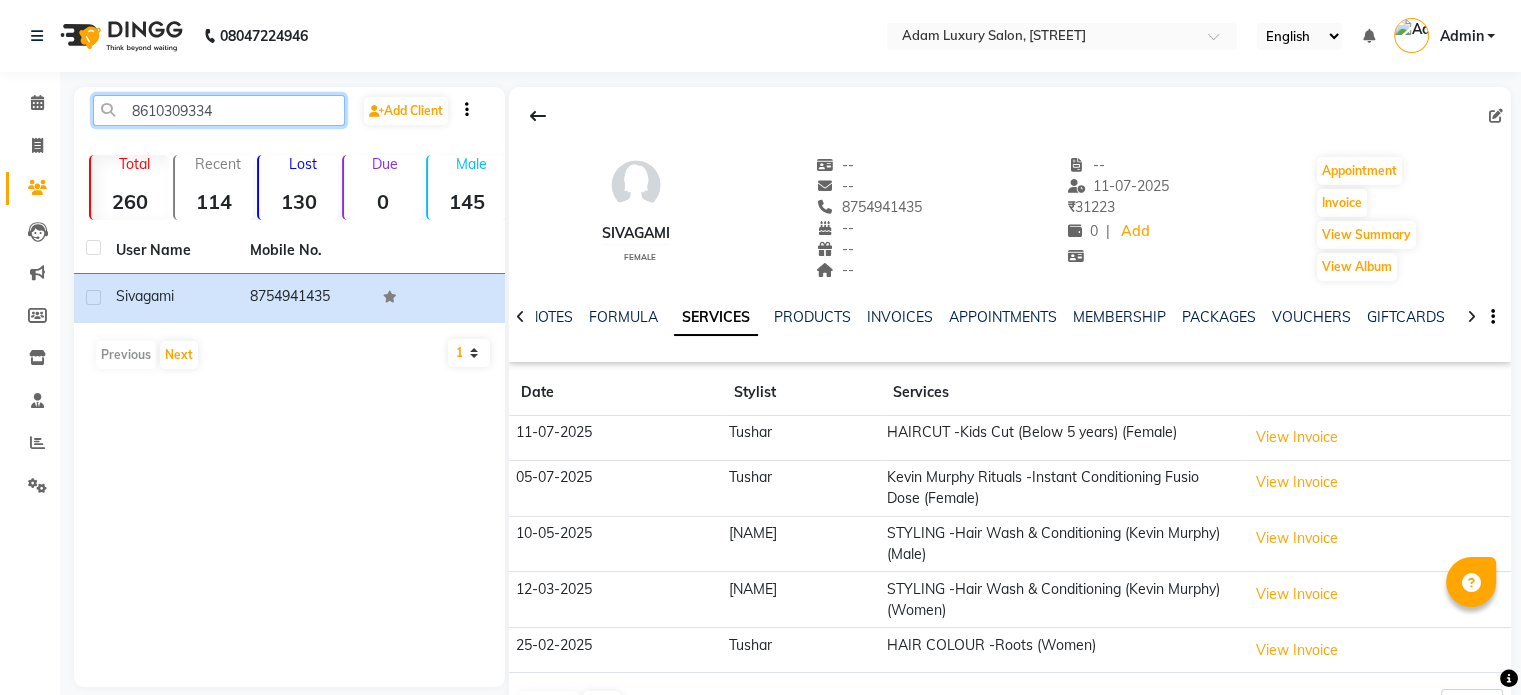 click on "8610309334" 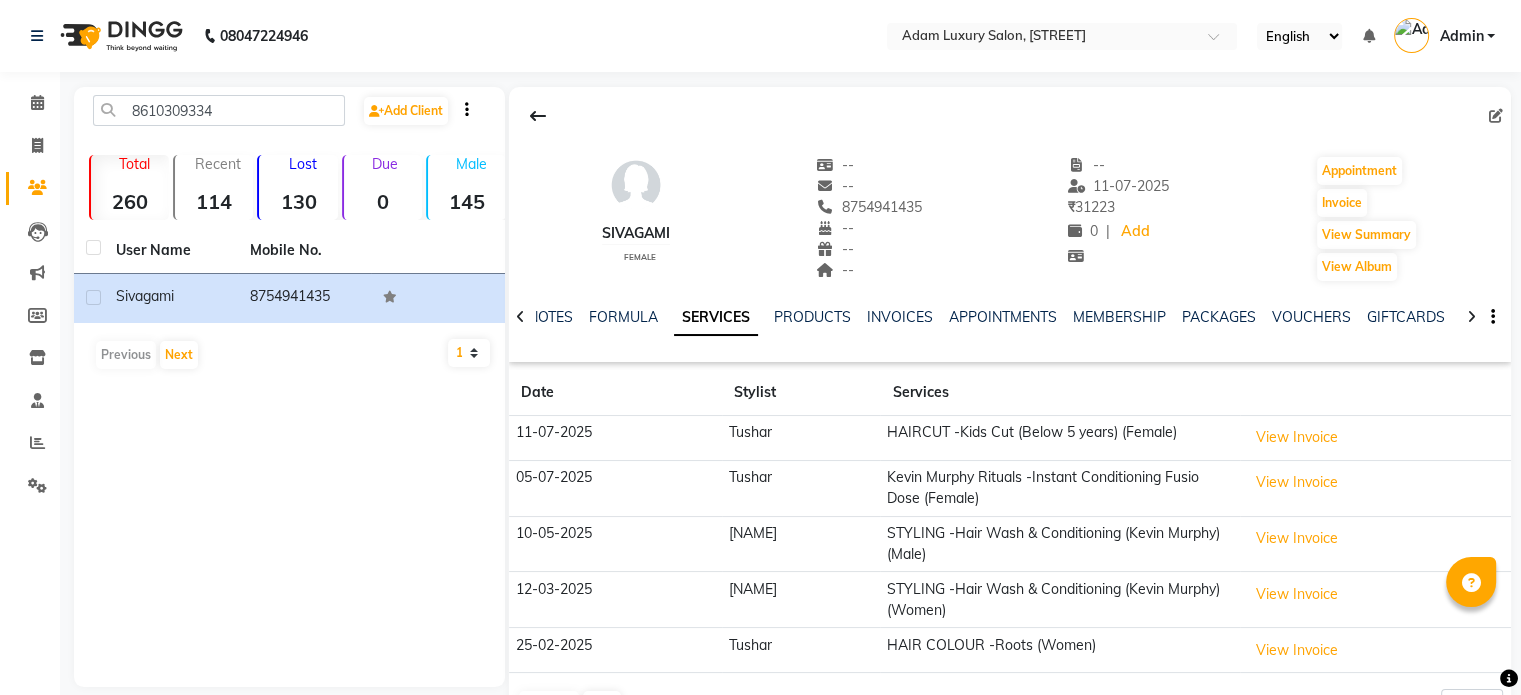 click on "8610309334  Add Client  Total  260  Recent  114  Lost  130  Due  0  Male  145  Female  114  Member  4 User Name Mobile No. Sivagami     8754941435   Previous   Next   10   50   100" 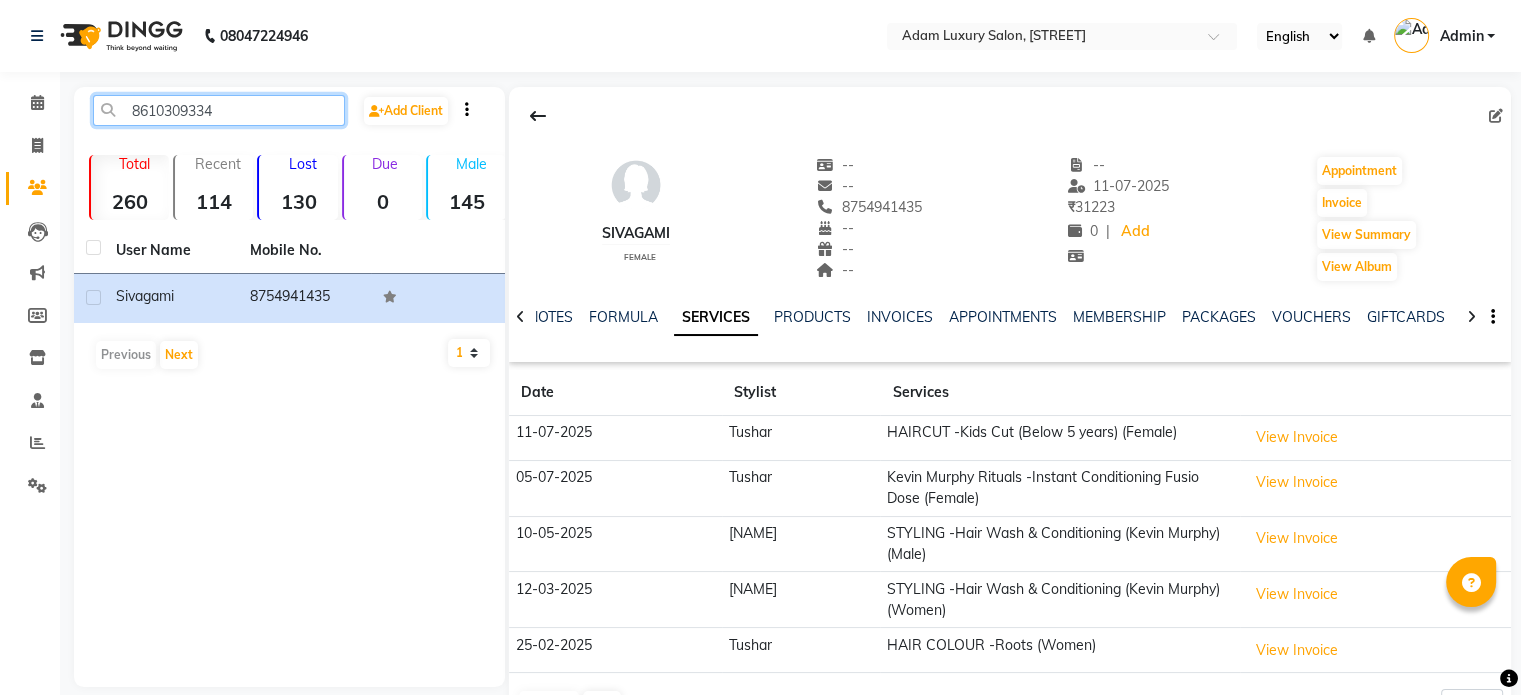 click on "8610309334" 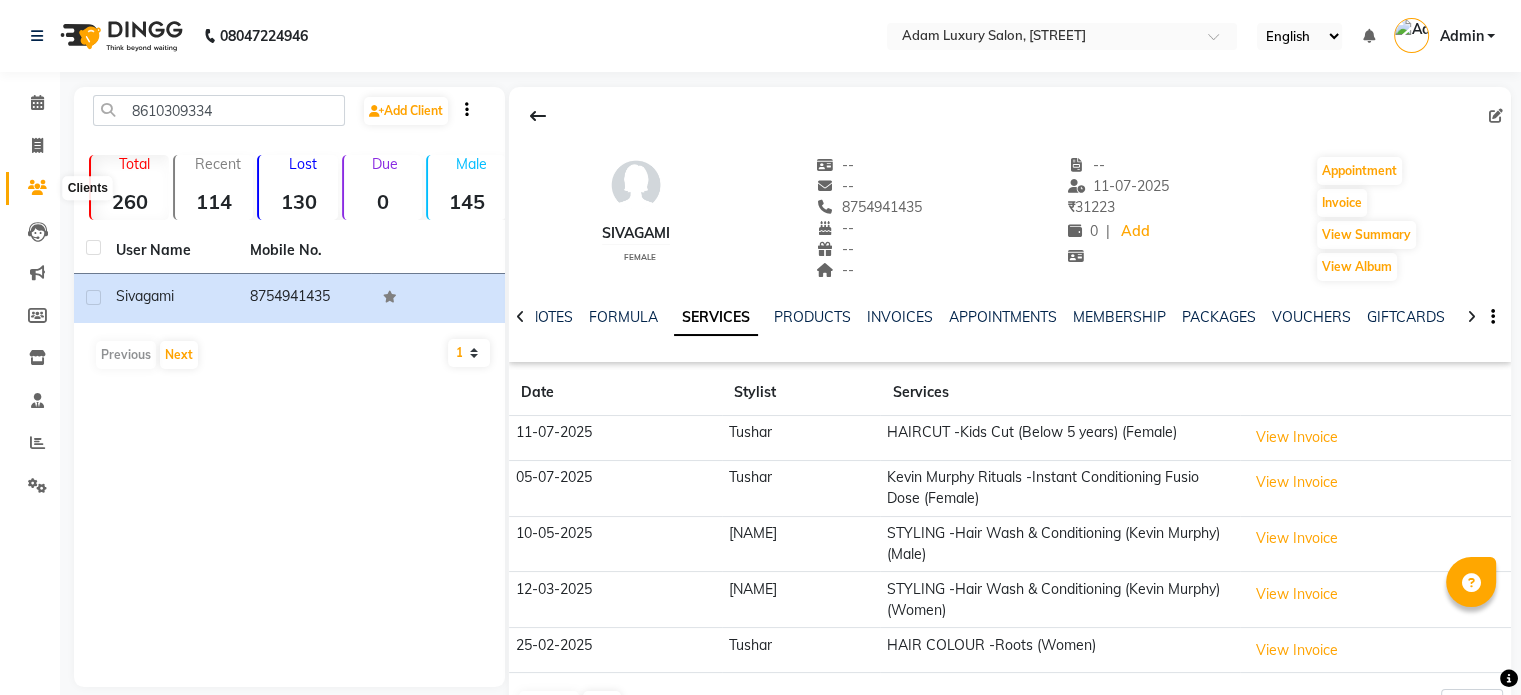 click 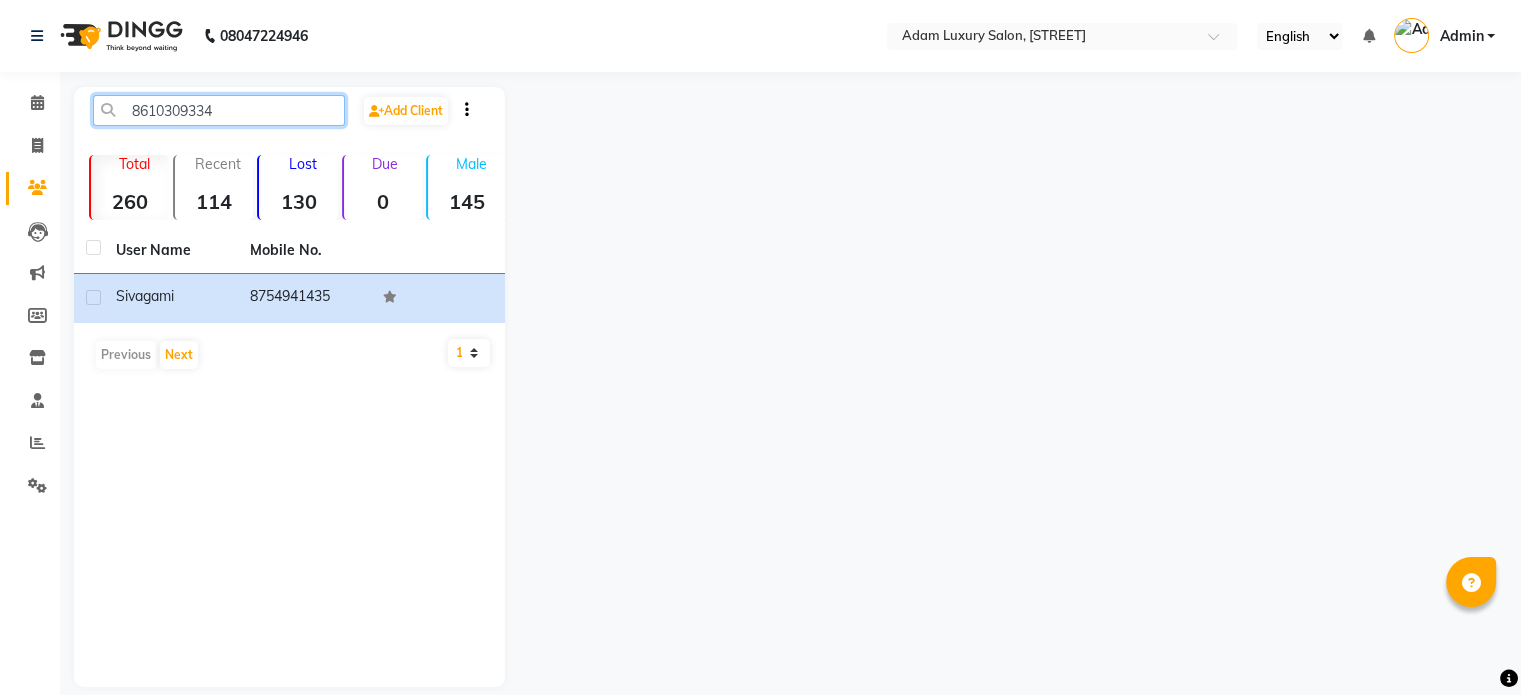 click on "8610309334" 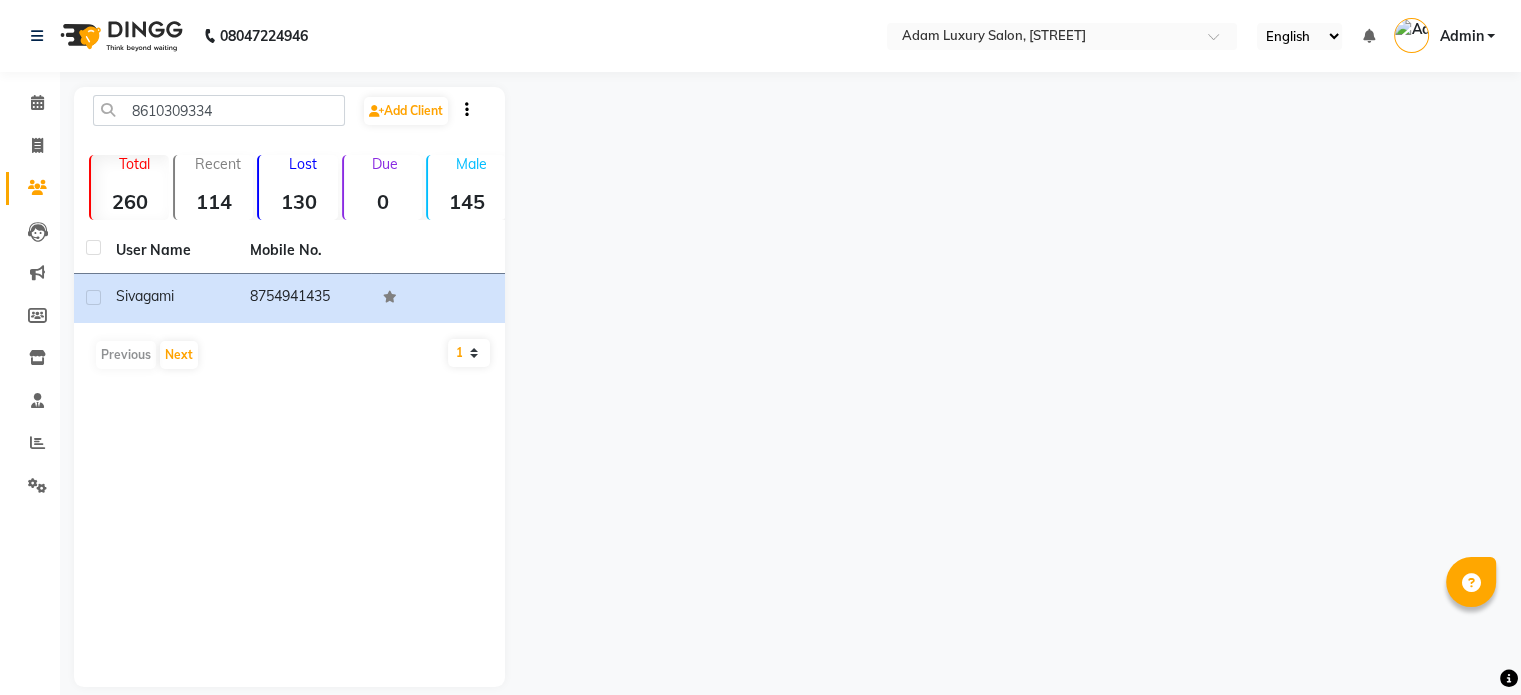 click on "8610309334  Add Client  Total  260  Recent  114  Lost  130  Due  0  Male  145  Female  114  Member  4 User Name Mobile No. Sivagami     8754941435   Previous   Next   10   50   100" 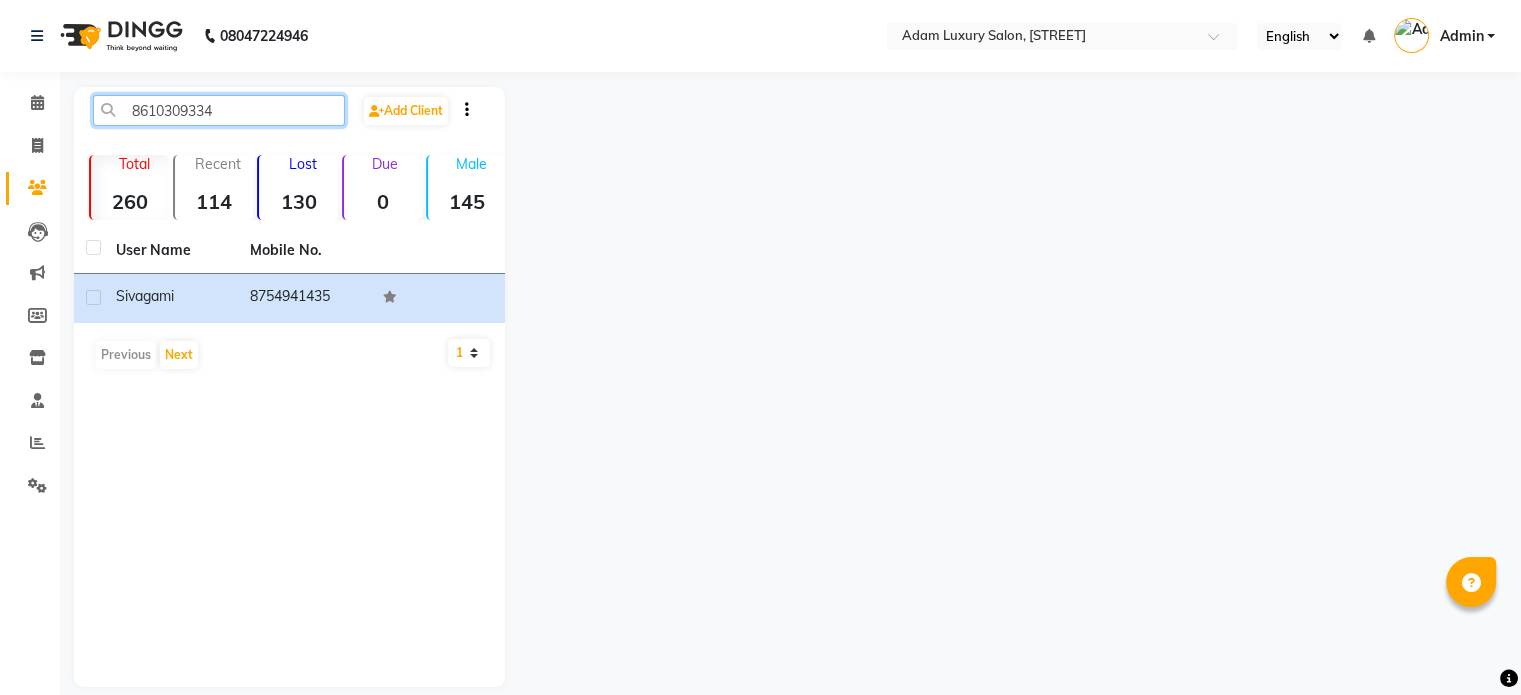 click on "8610309334" 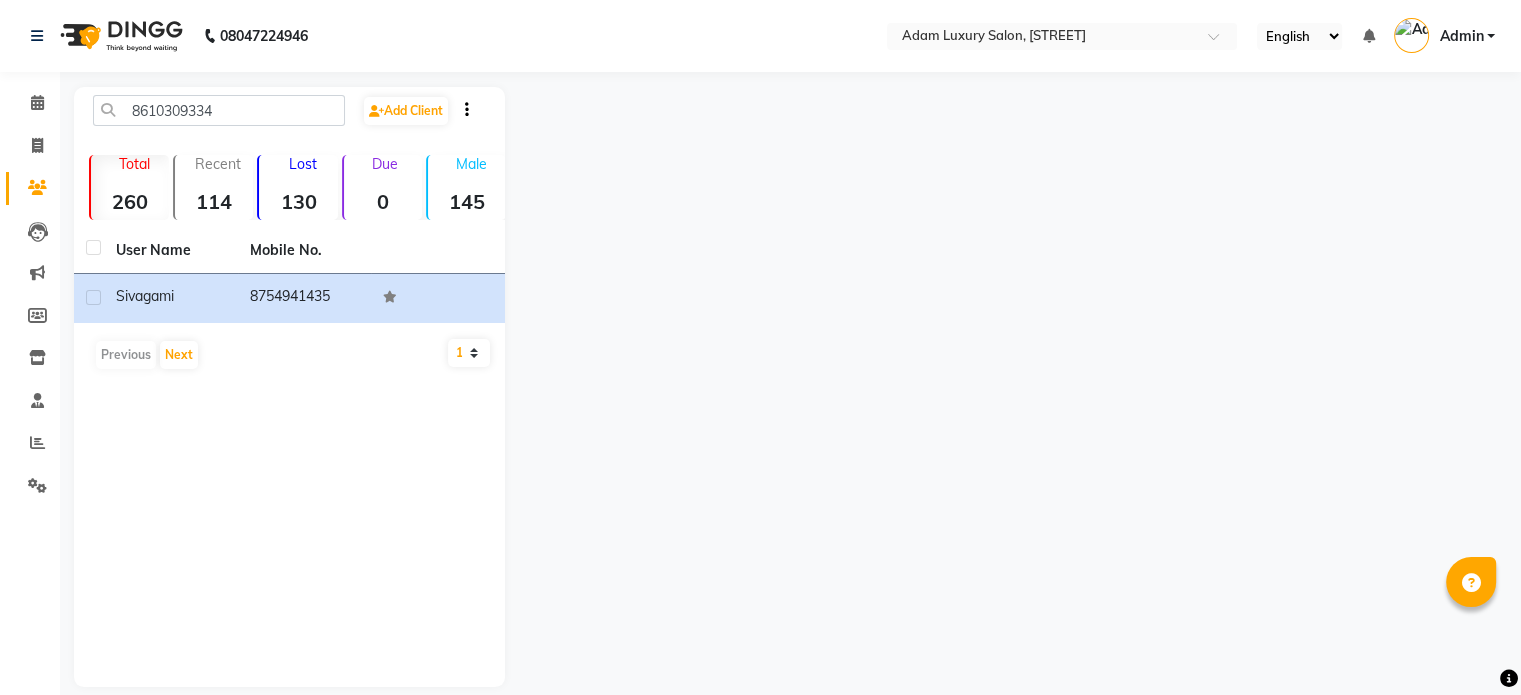 click on "Admin" at bounding box center (1444, 36) 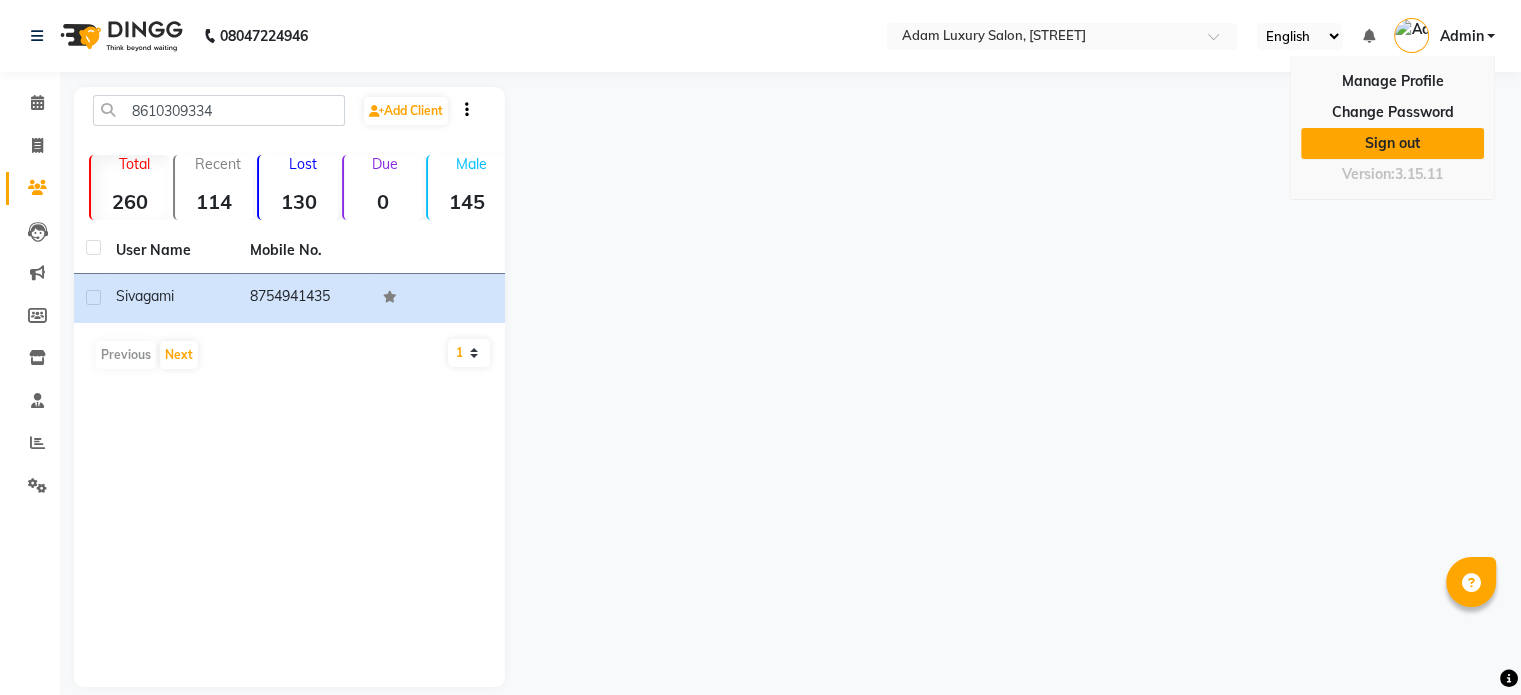 click on "Sign out" at bounding box center [1392, 143] 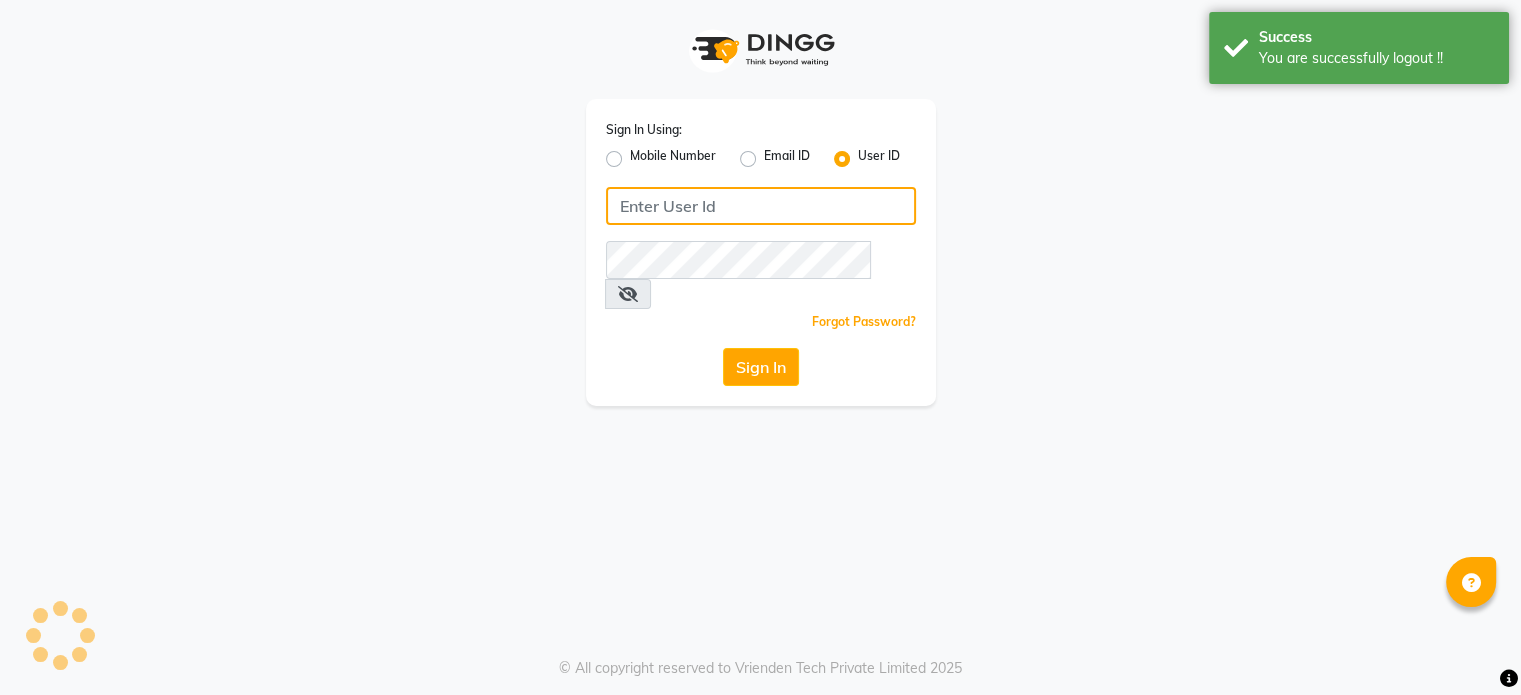 type on "9952551556" 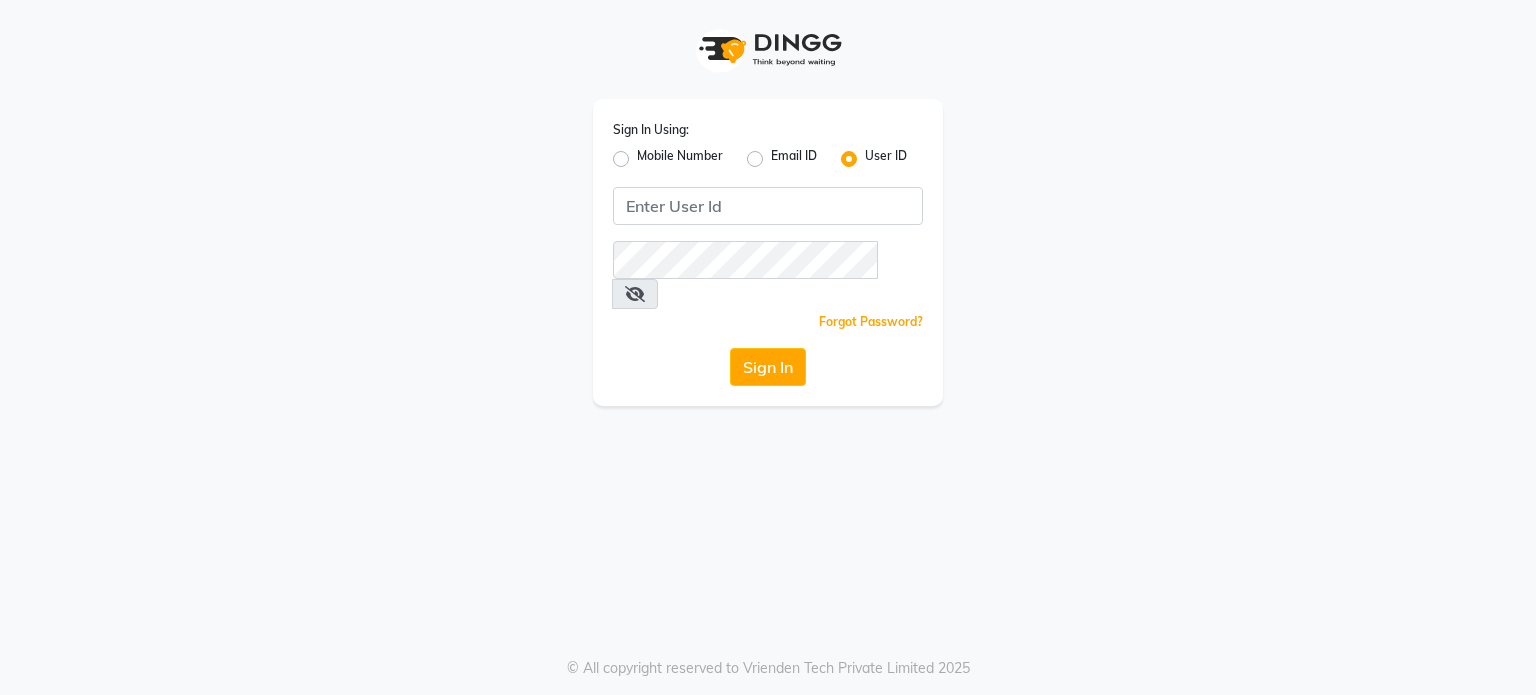 scroll, scrollTop: 0, scrollLeft: 0, axis: both 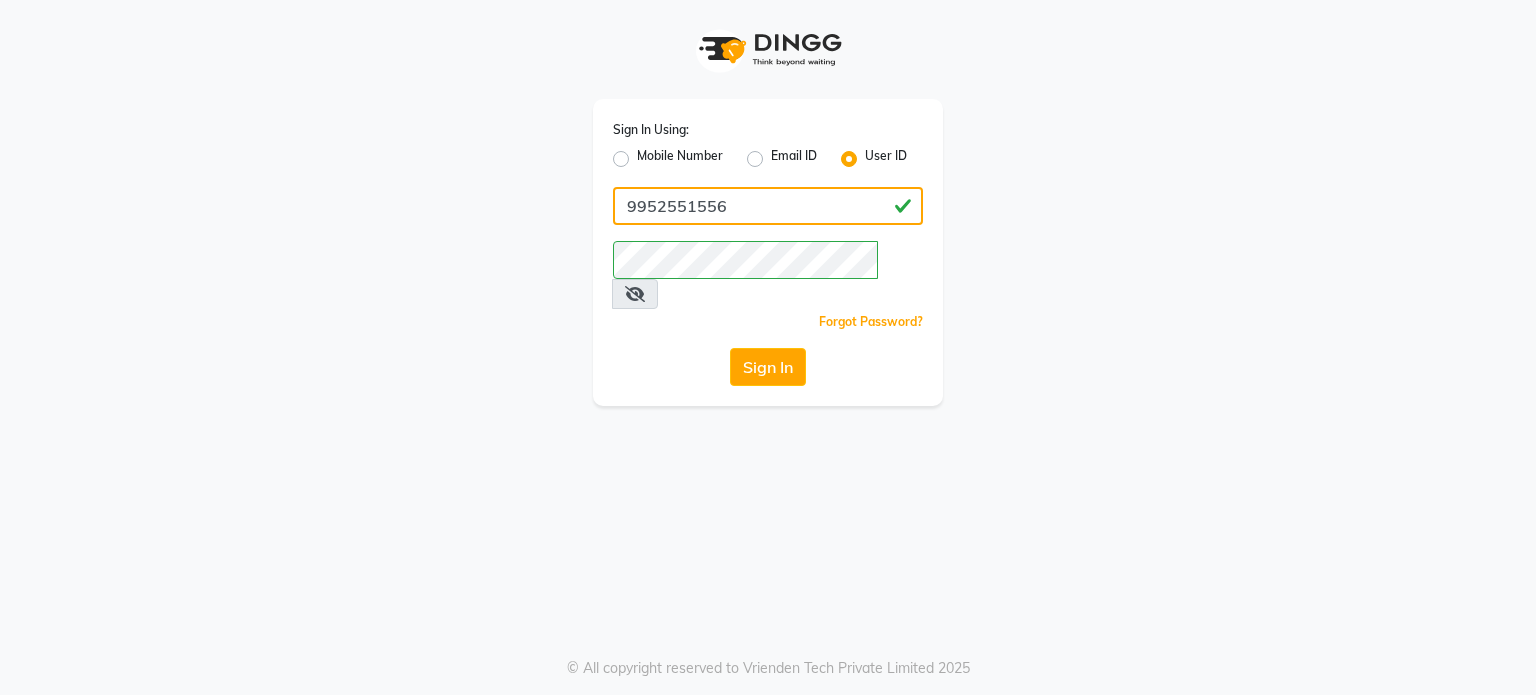 click on "9952551556" 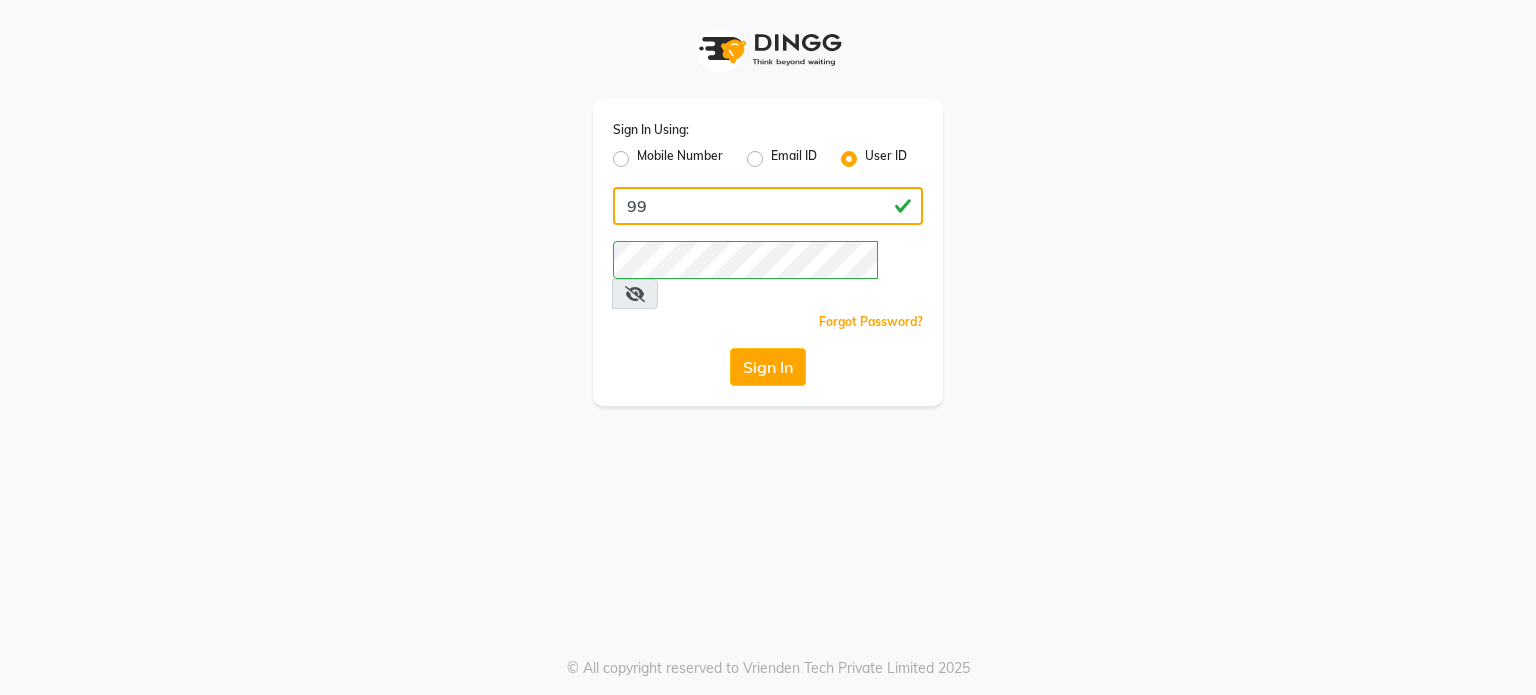 type on "9" 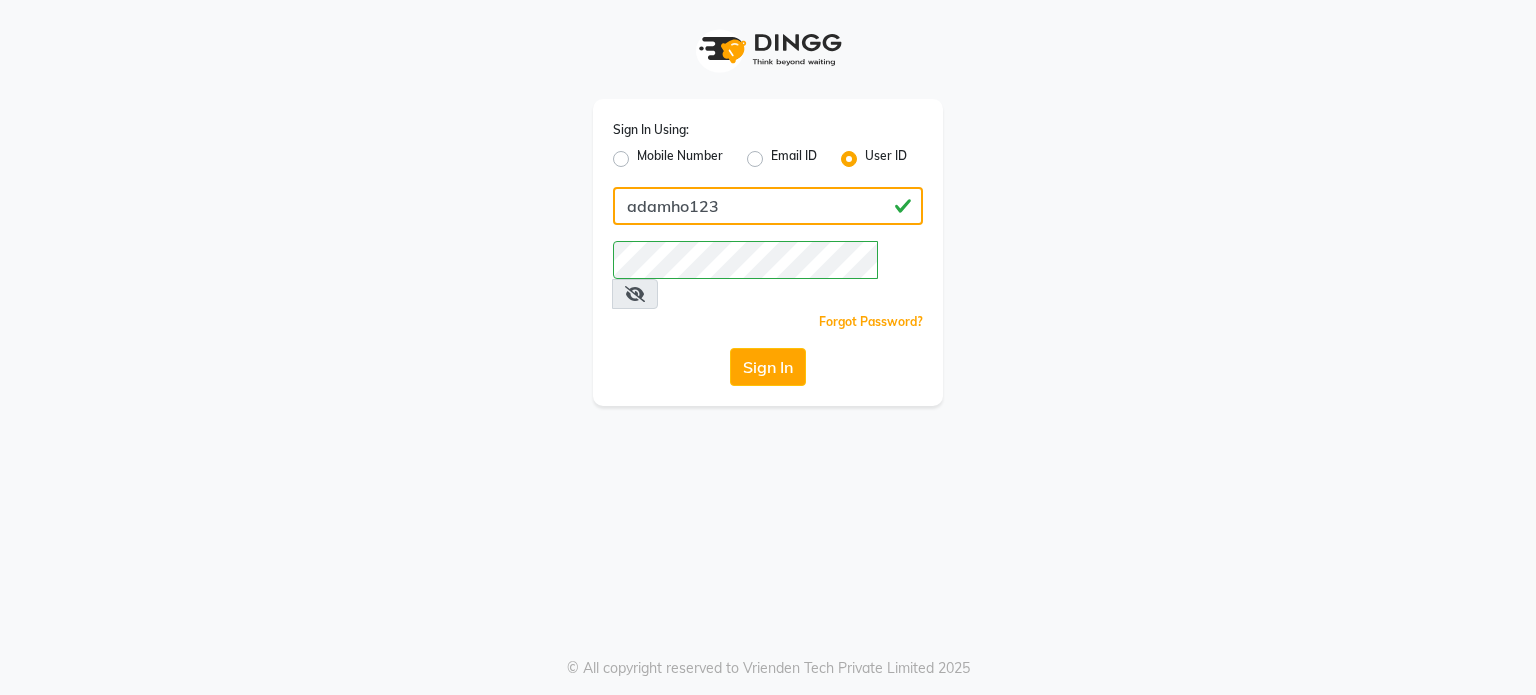 type on "adamho123" 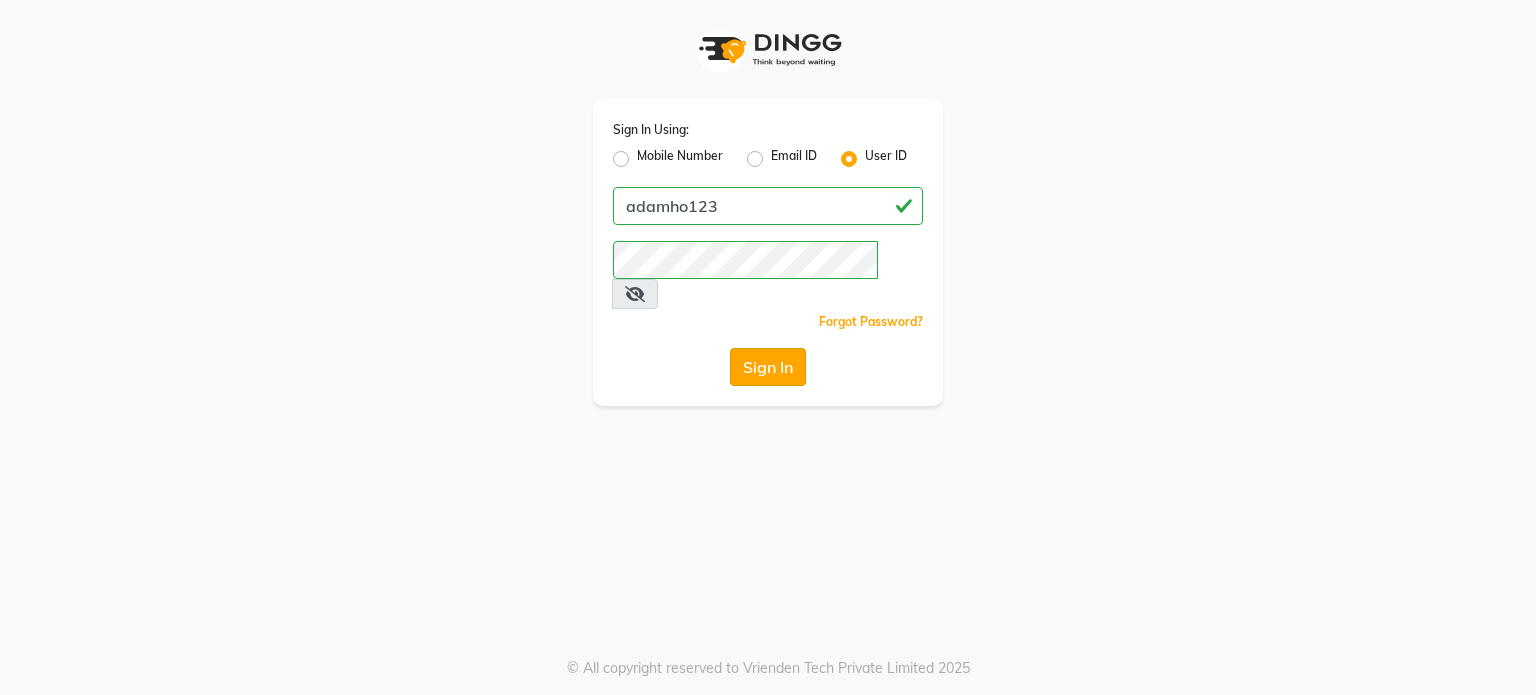 click on "Sign In" 